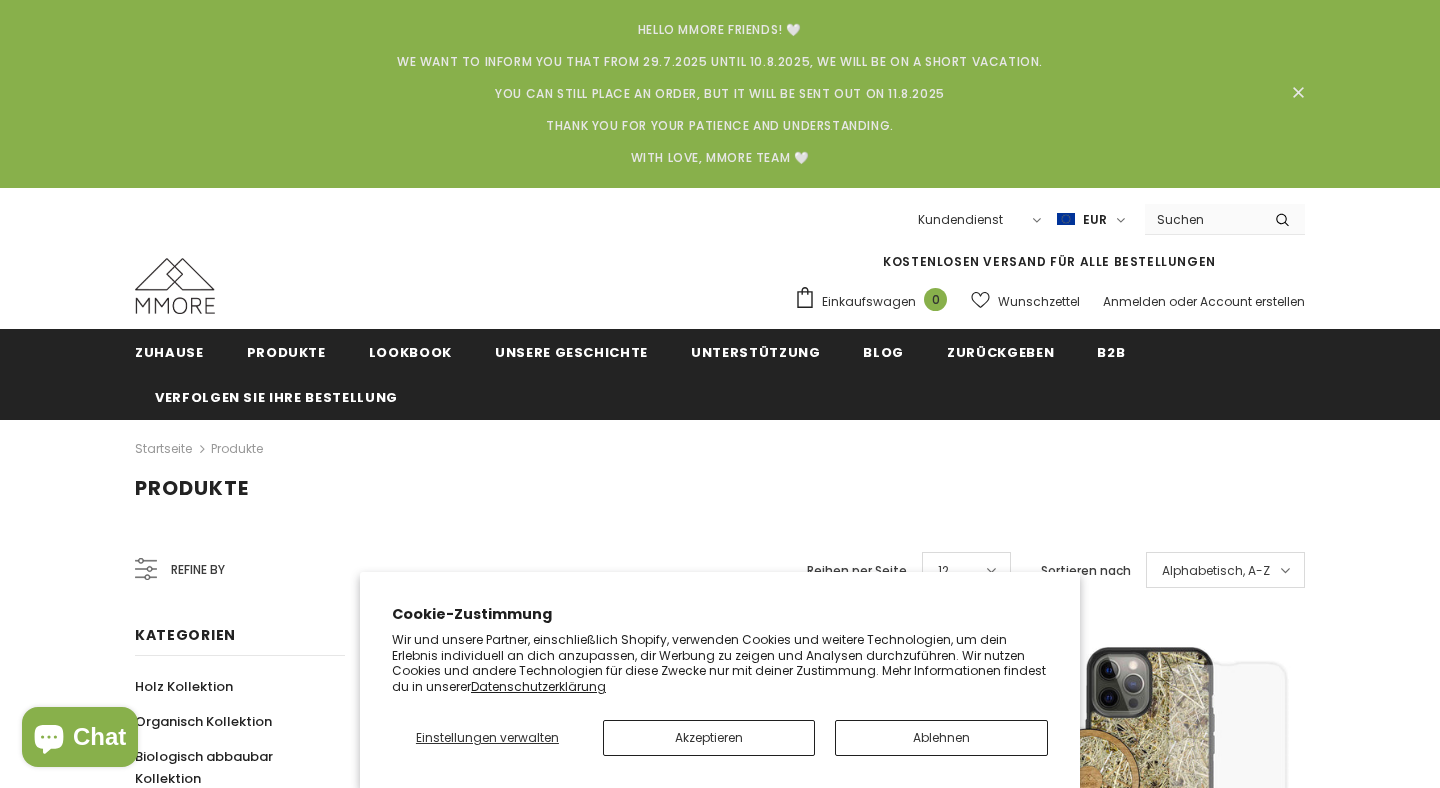 scroll, scrollTop: 0, scrollLeft: 0, axis: both 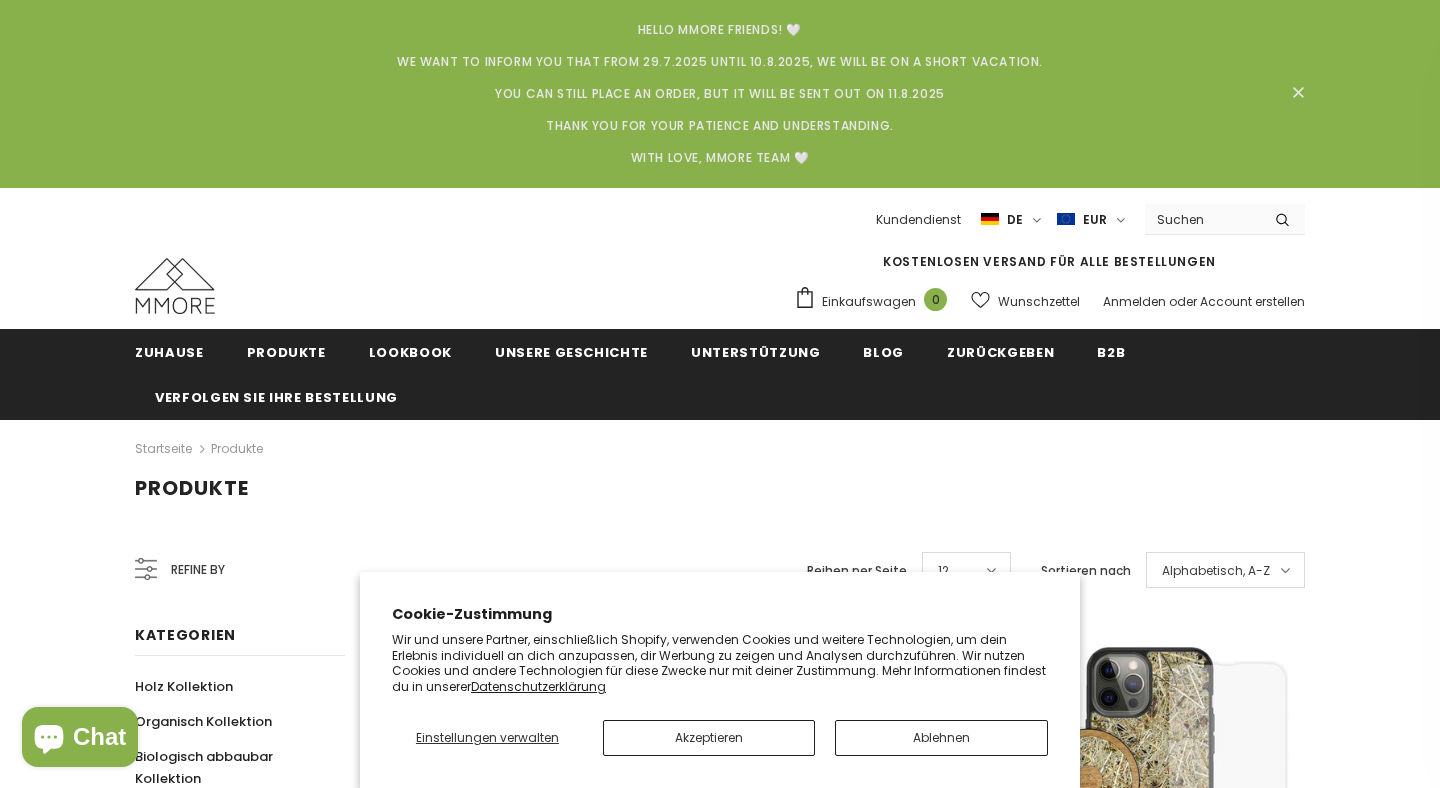 click 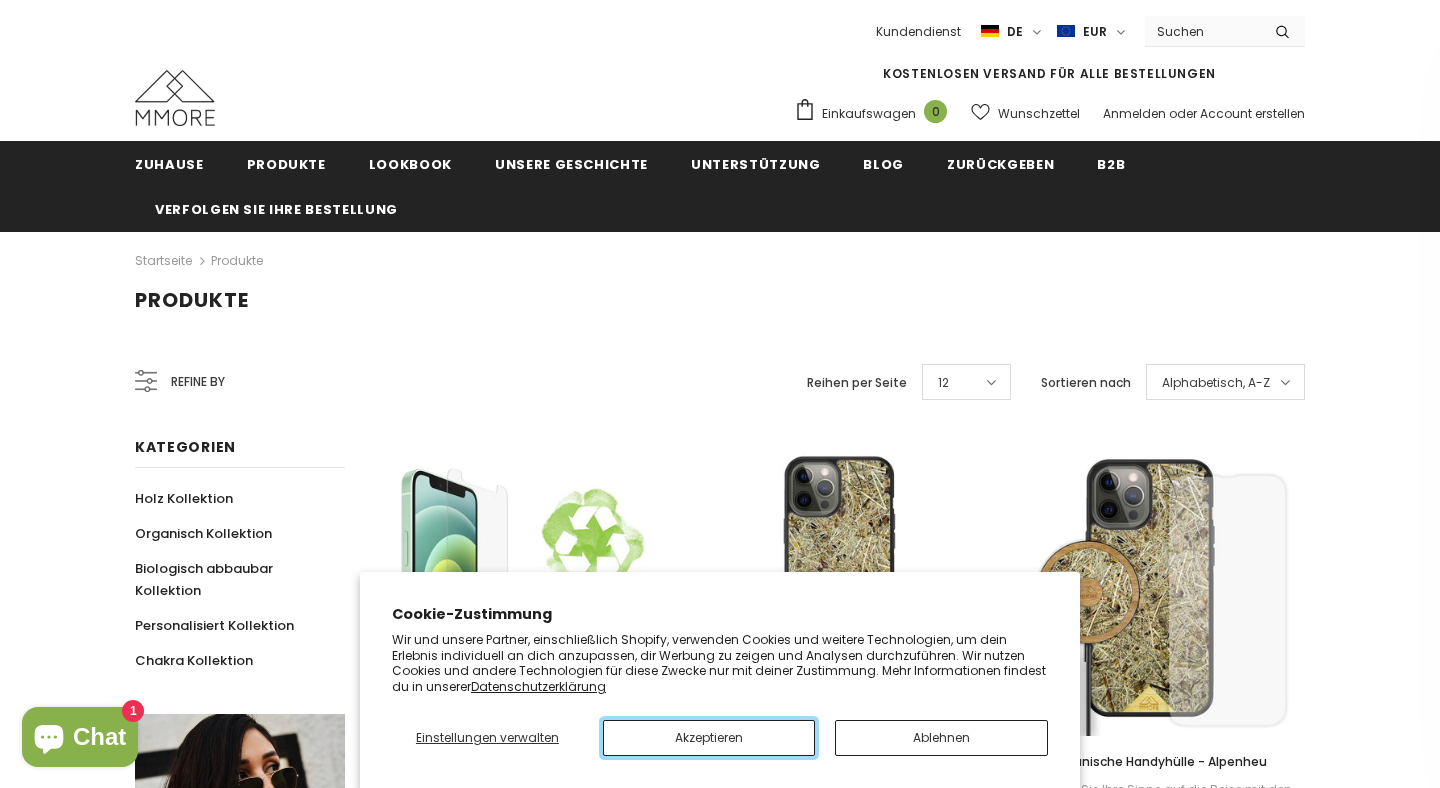 click on "Akzeptieren" at bounding box center [709, 738] 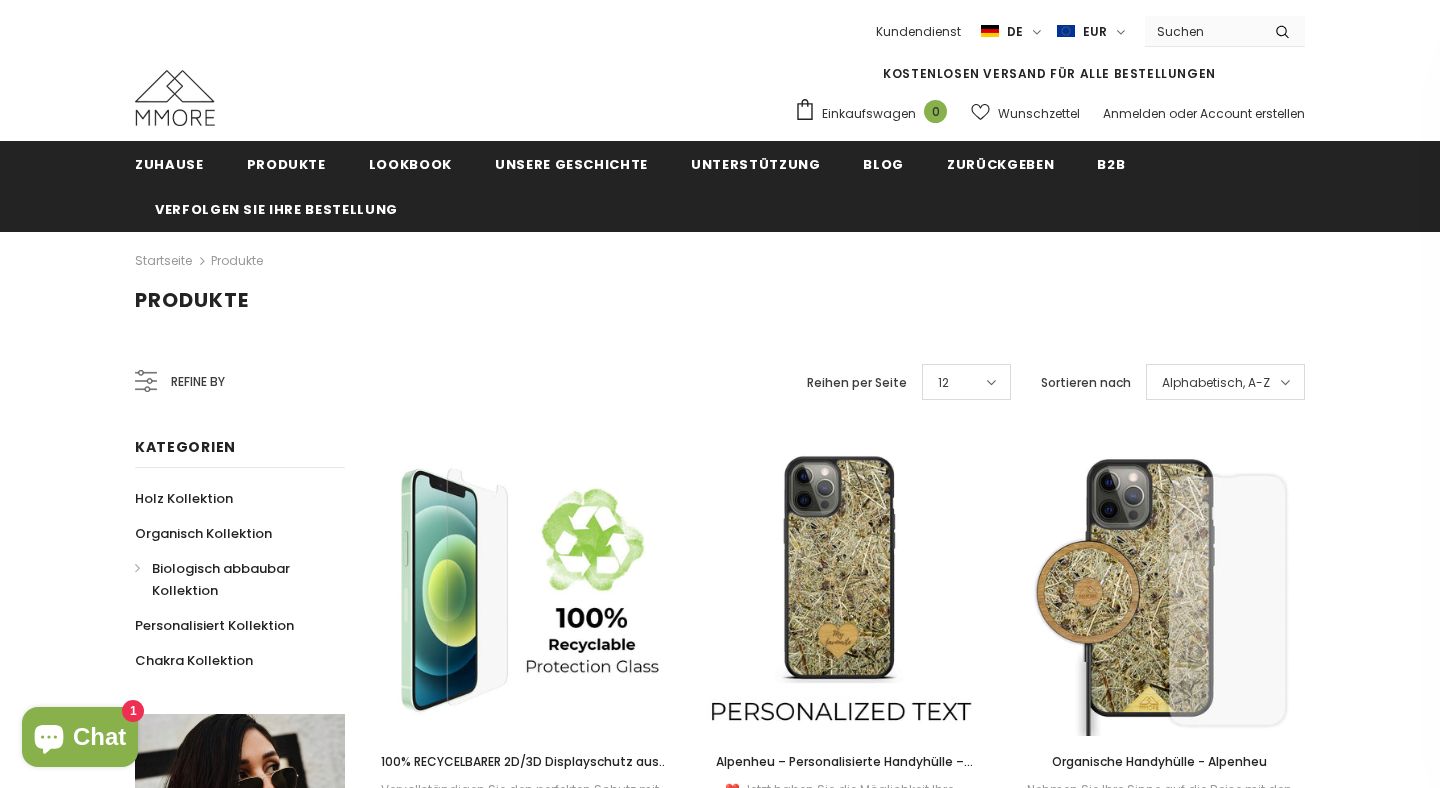 click on "Biologisch abbaubar Kollektion" at bounding box center (229, 579) 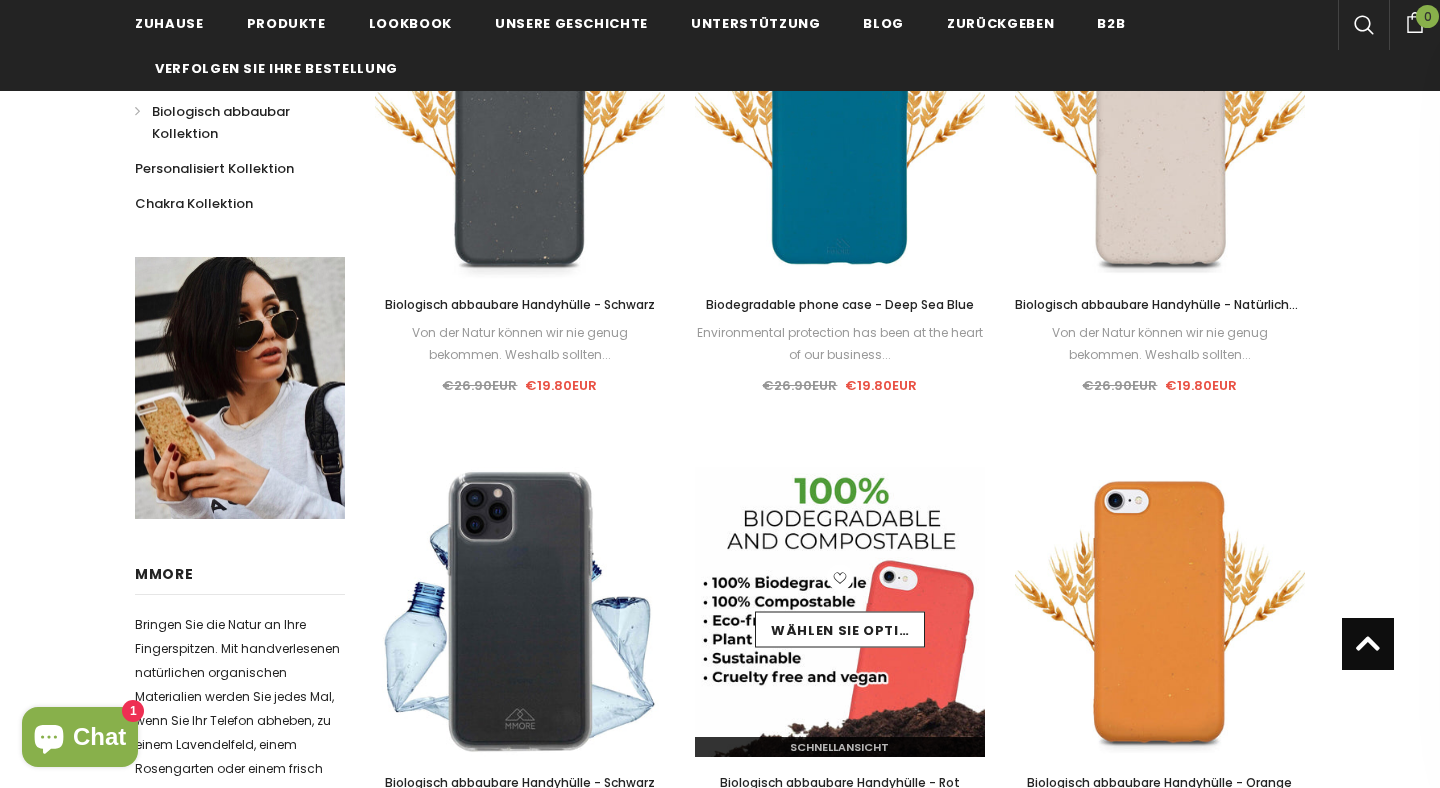 scroll, scrollTop: 464, scrollLeft: 0, axis: vertical 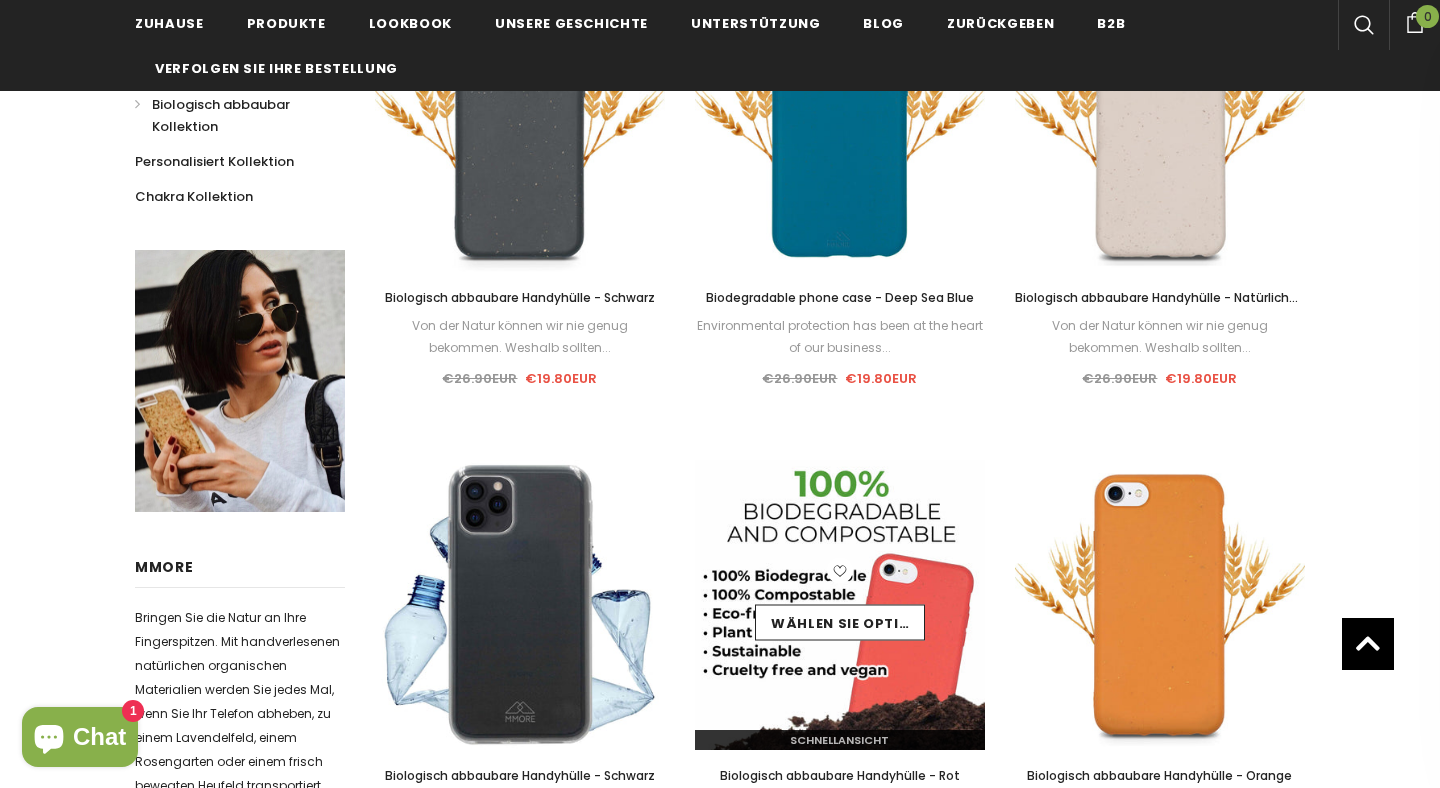 click 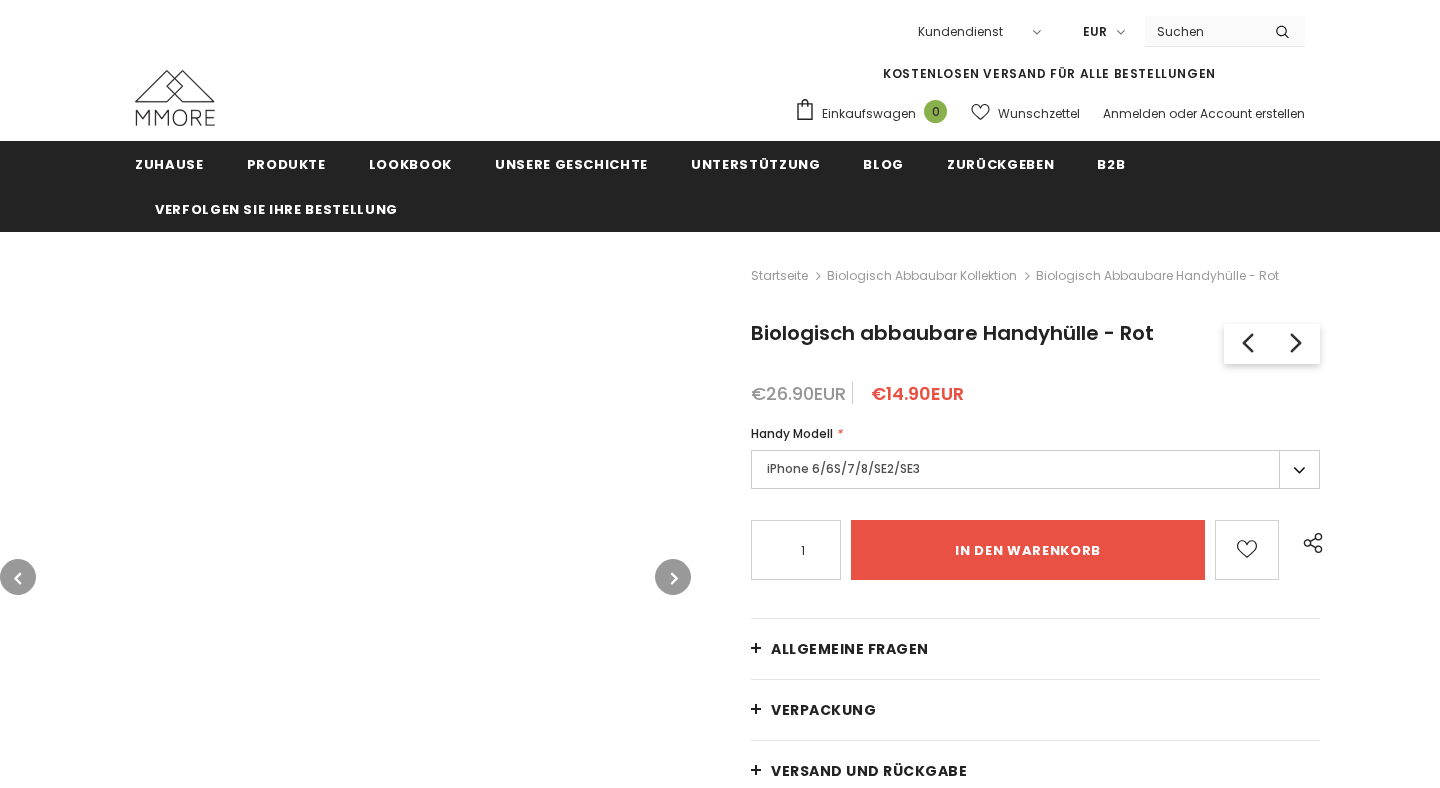 scroll, scrollTop: 0, scrollLeft: 0, axis: both 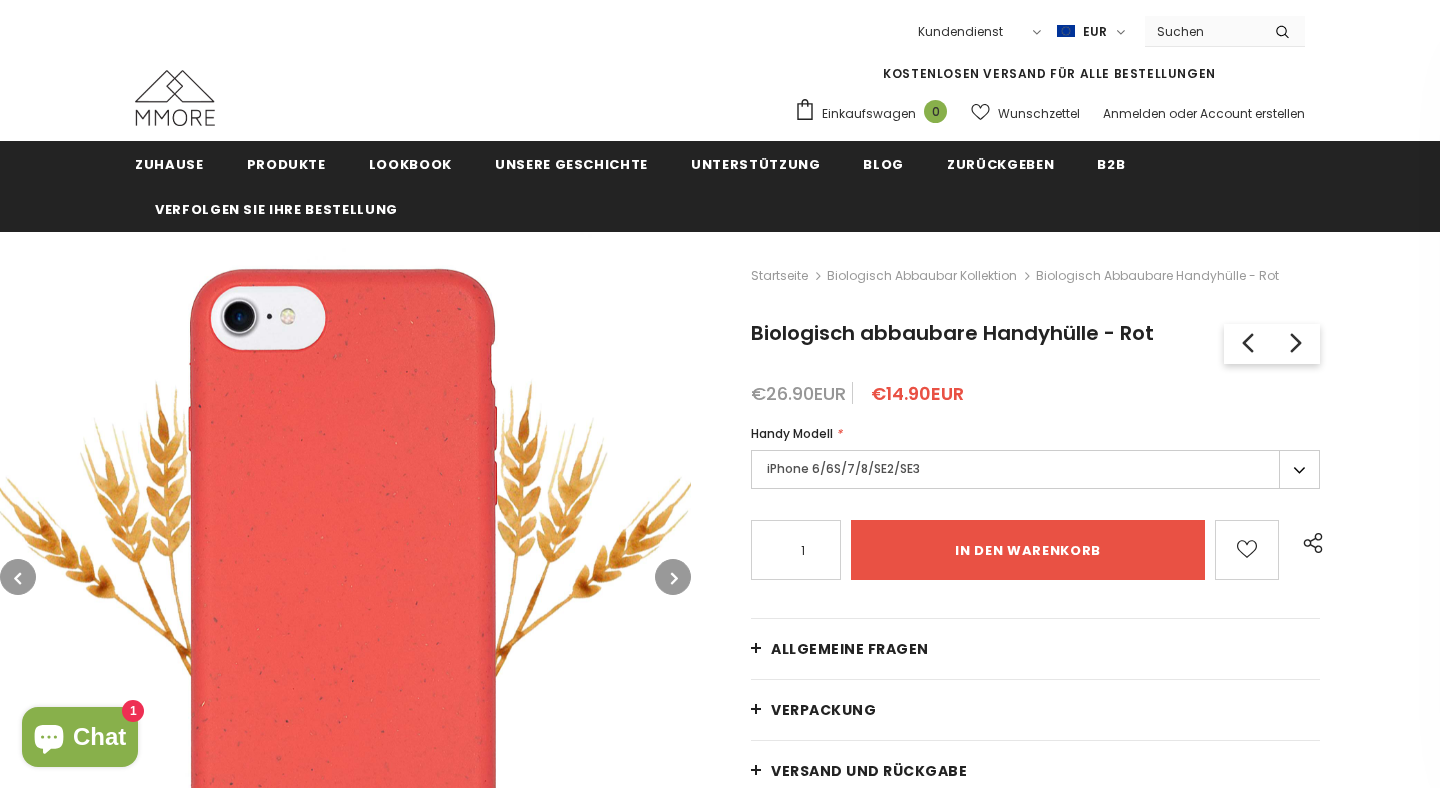 click on "iPhone 6/6S/7/8/SE2/SE3" at bounding box center [1035, 469] 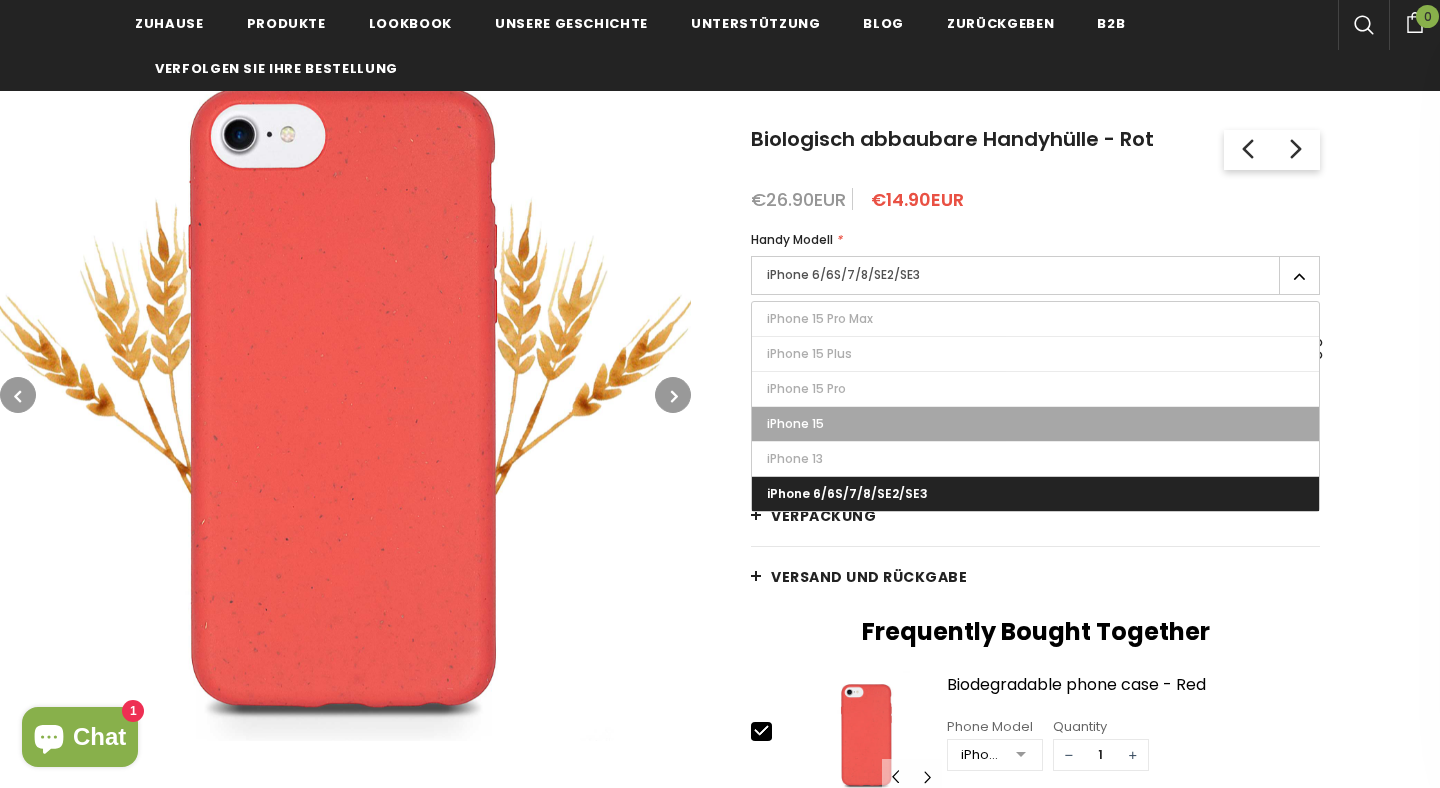scroll, scrollTop: 0, scrollLeft: 0, axis: both 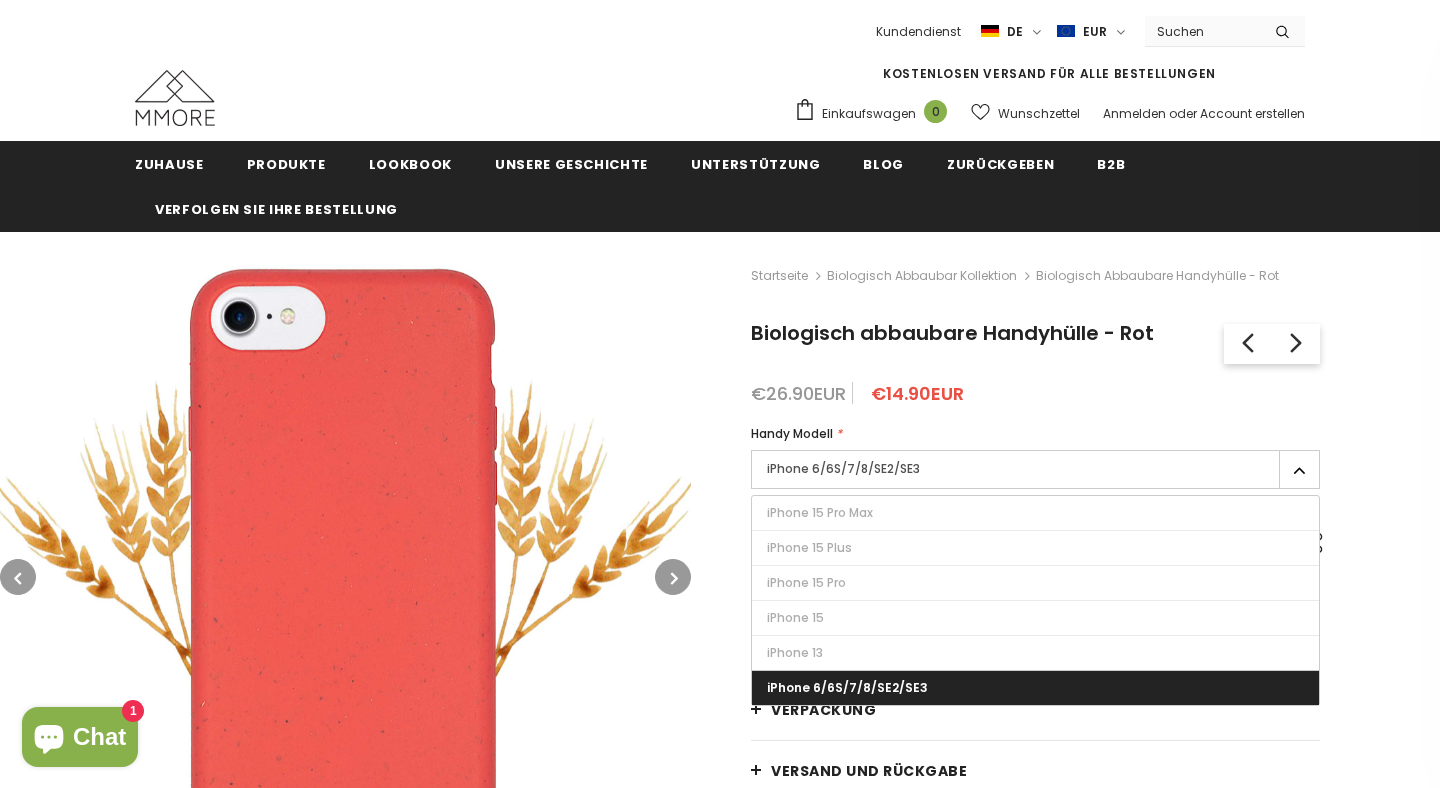 click at bounding box center [345, 577] 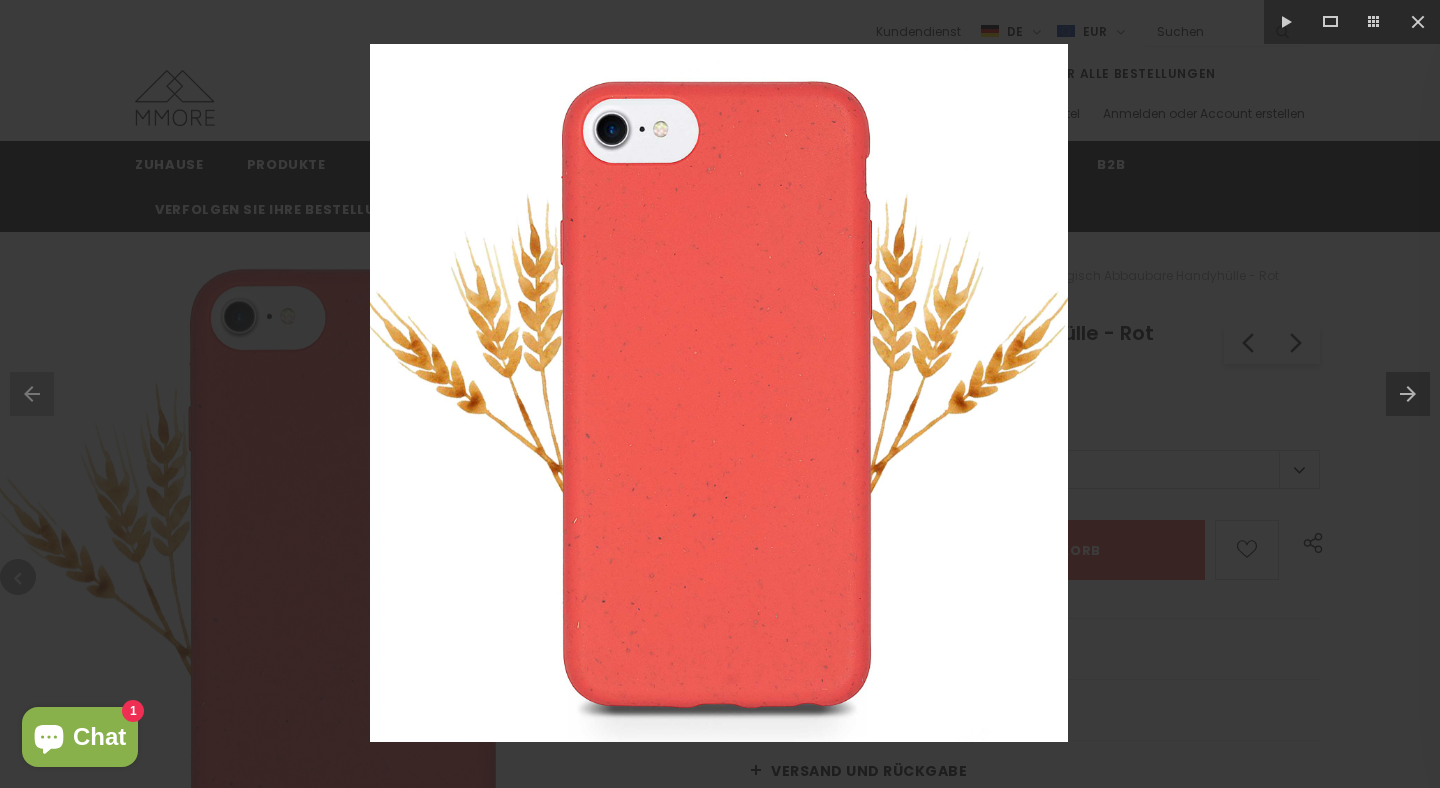 click at bounding box center (720, 394) 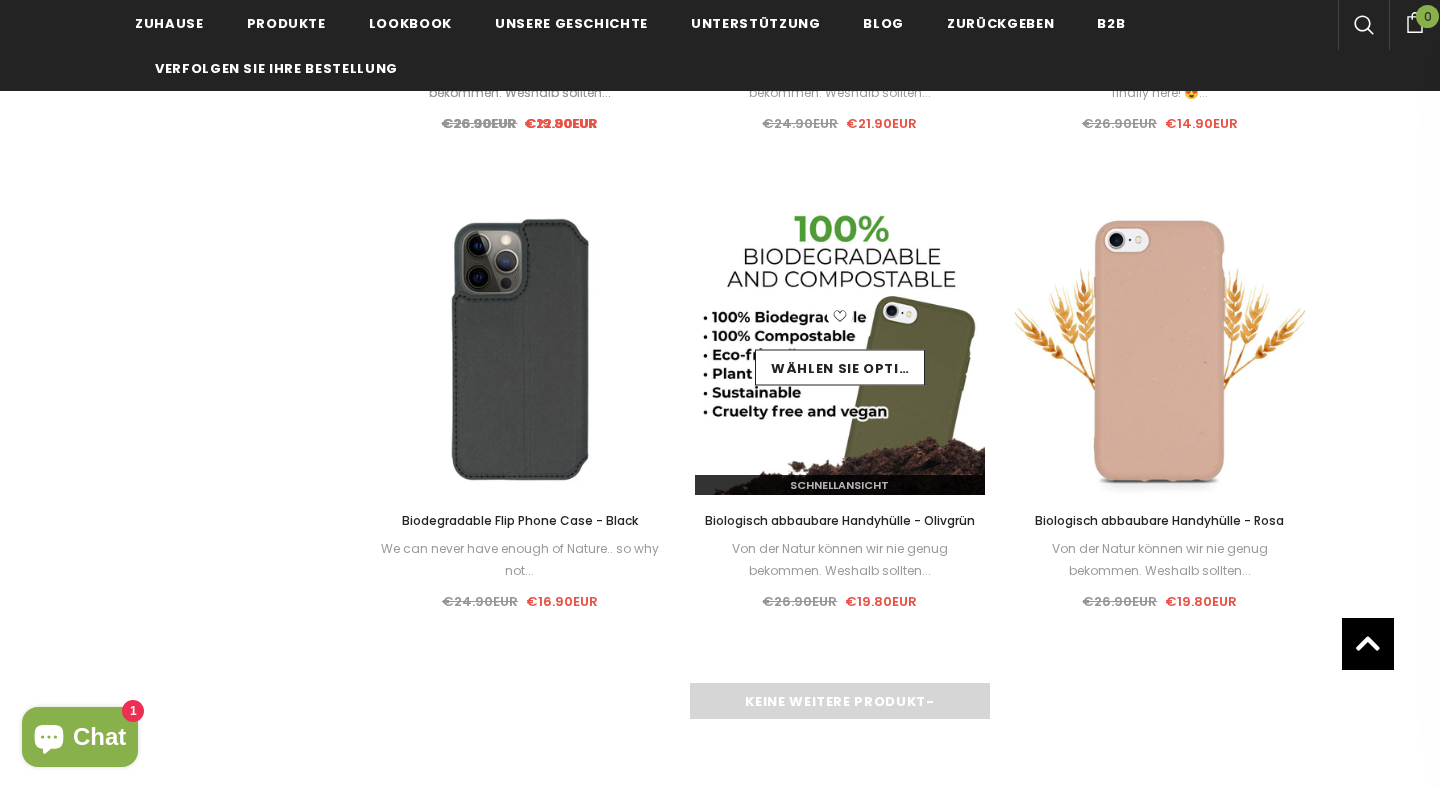 scroll, scrollTop: 1677, scrollLeft: 0, axis: vertical 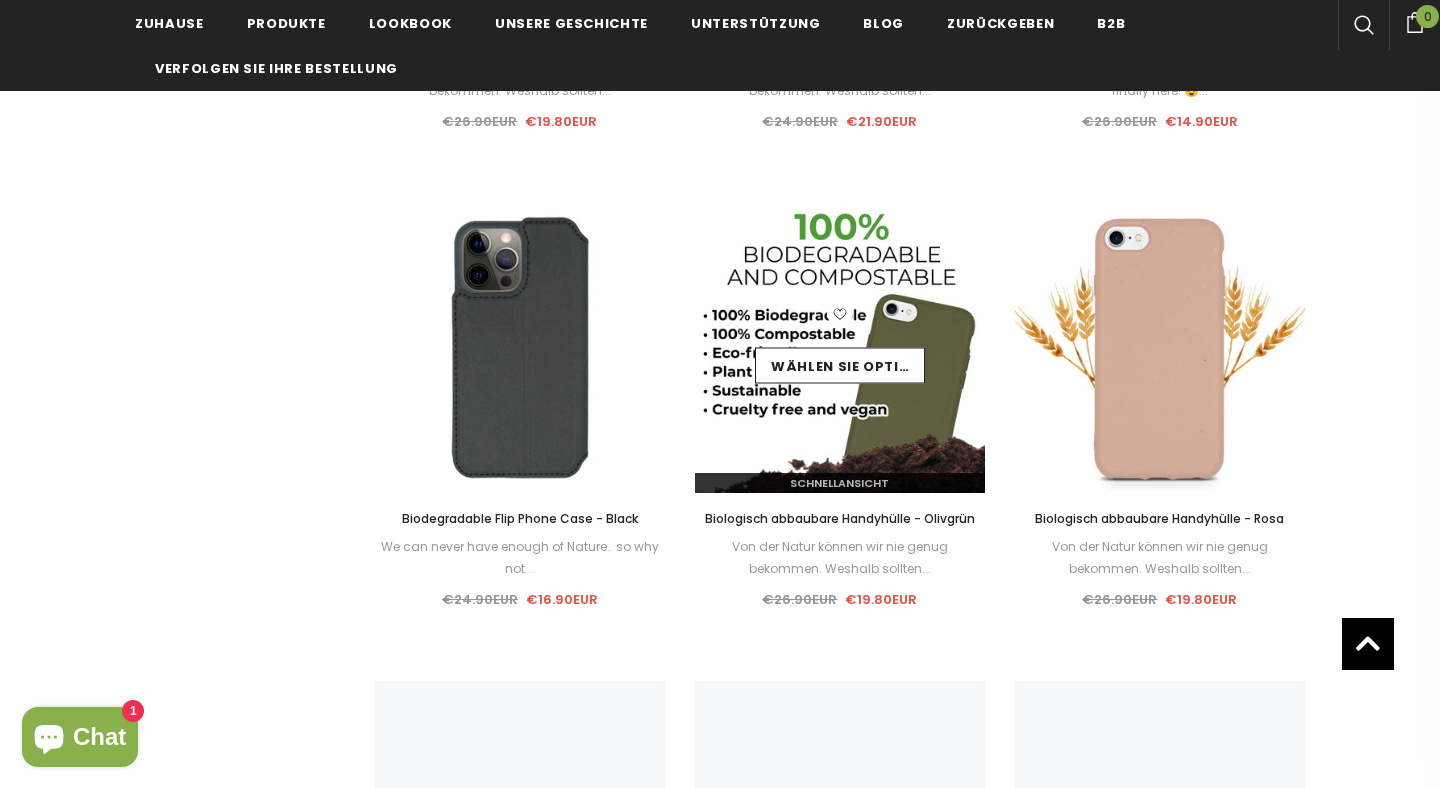 click at bounding box center [840, 316] 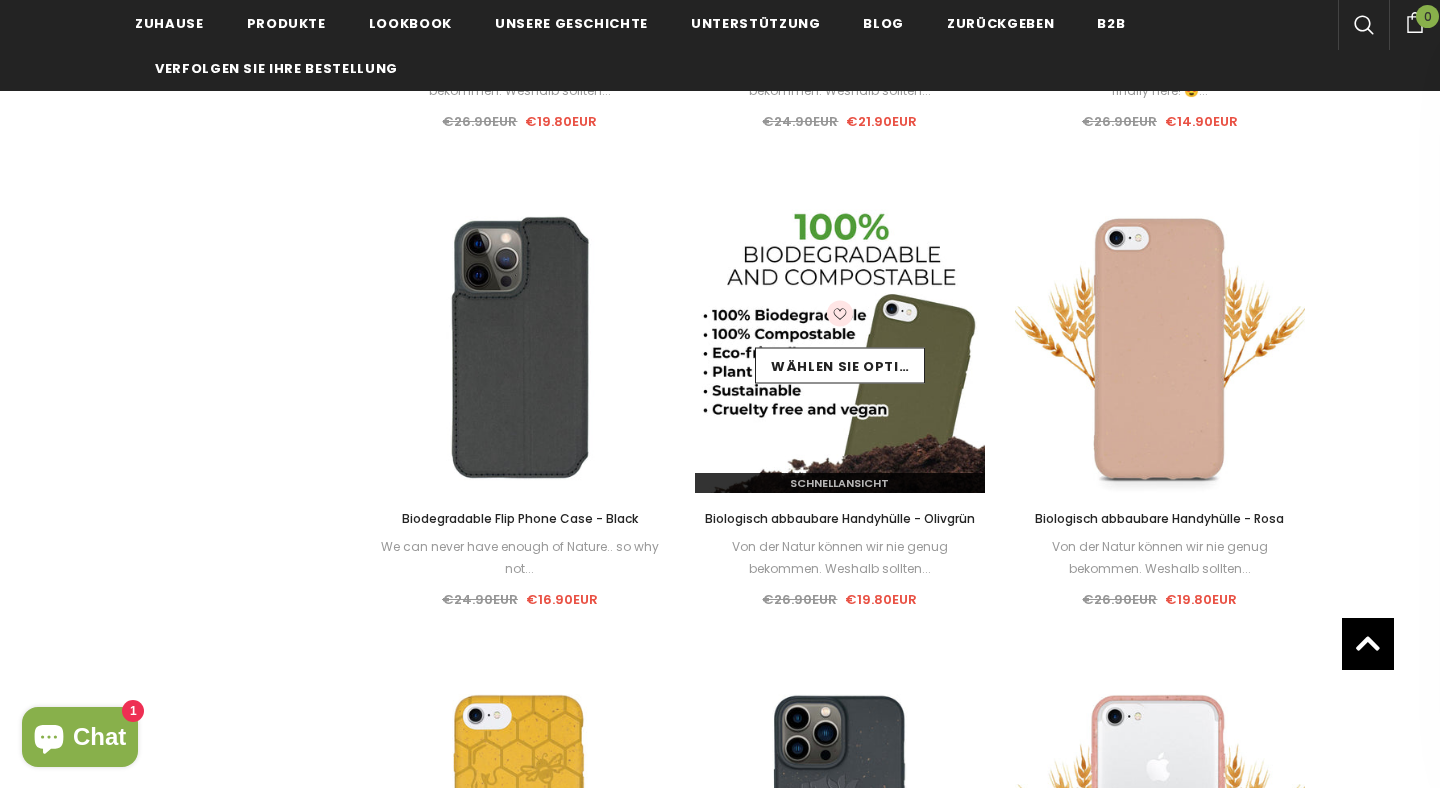 click at bounding box center [840, 348] 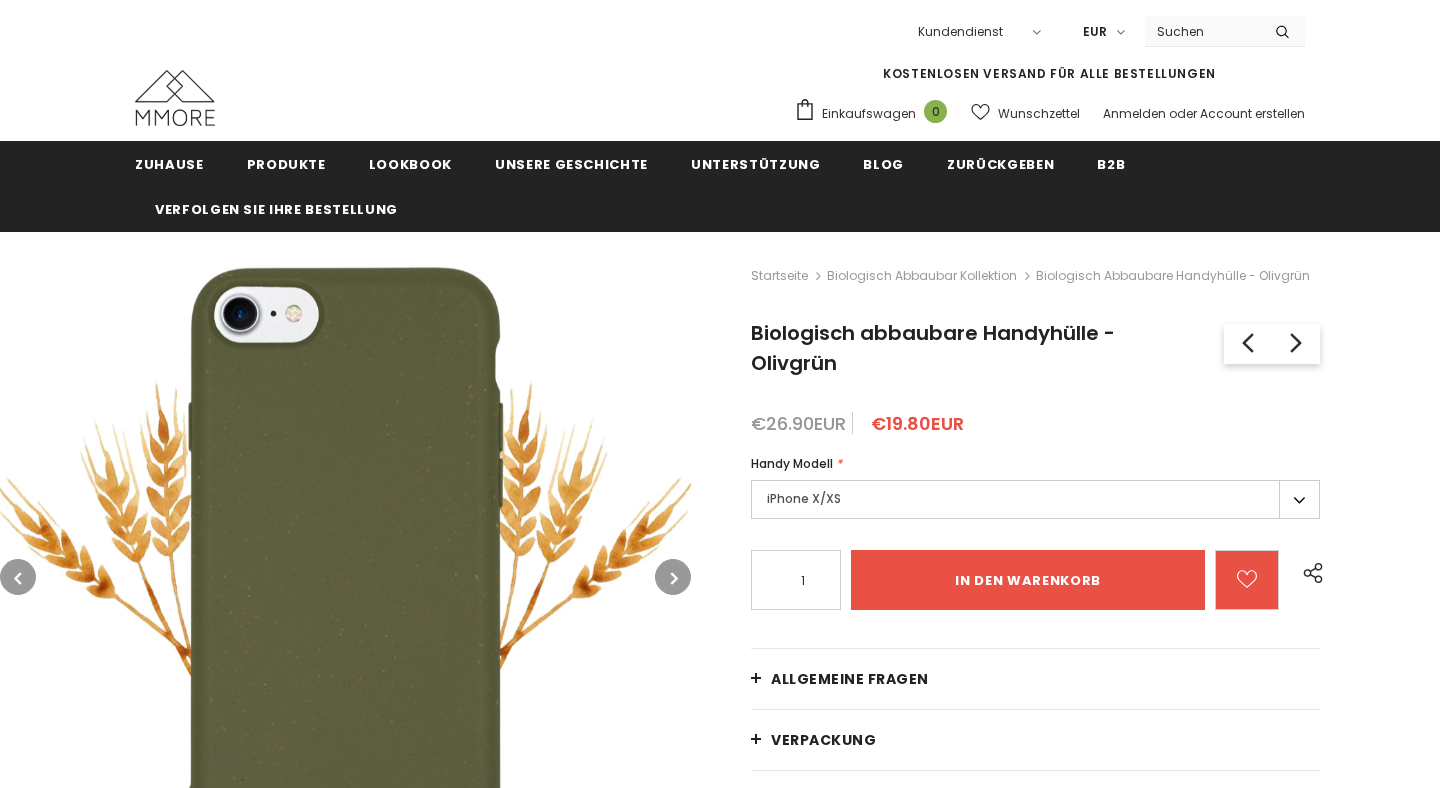 scroll, scrollTop: 0, scrollLeft: 0, axis: both 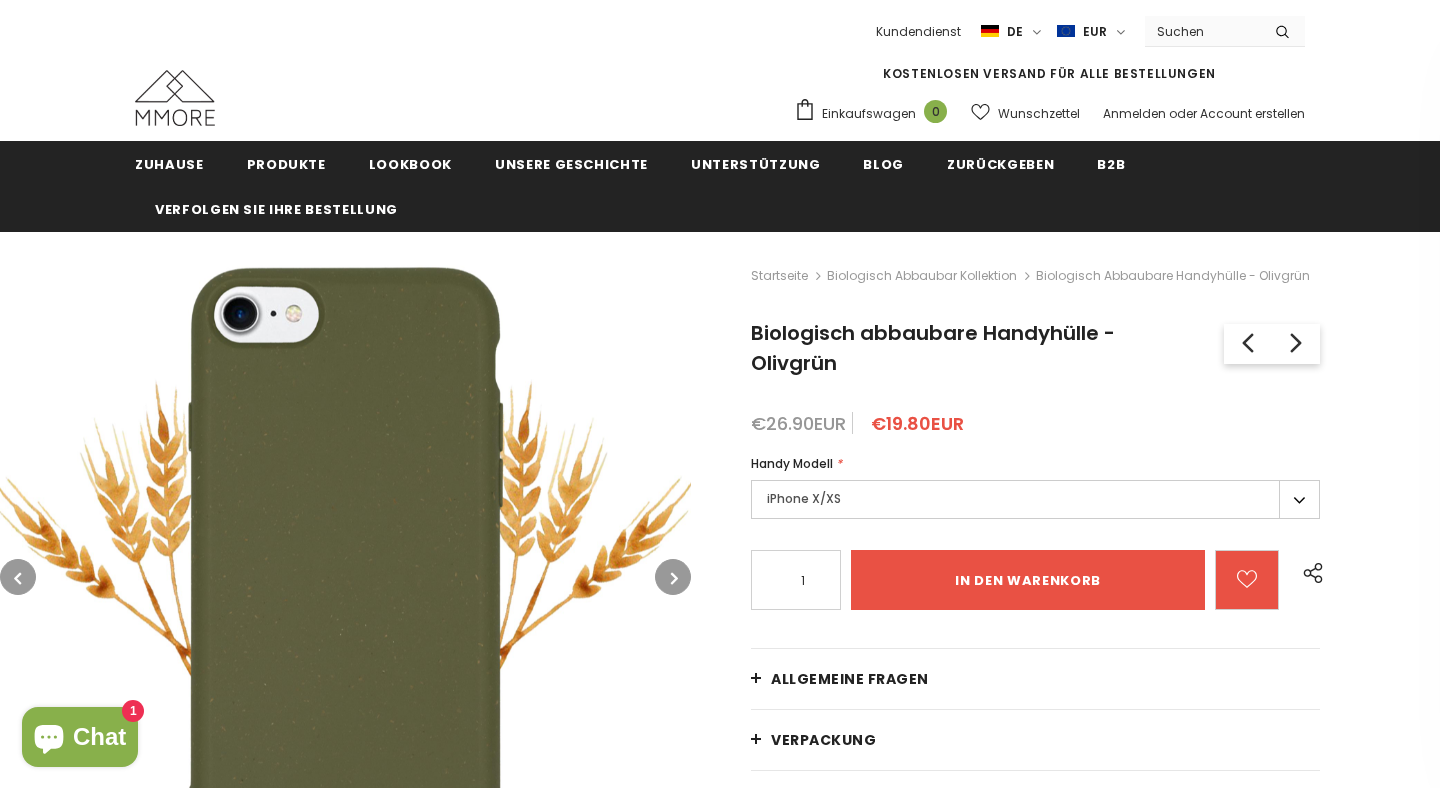 click on "iPhone X/XS" at bounding box center (1035, 499) 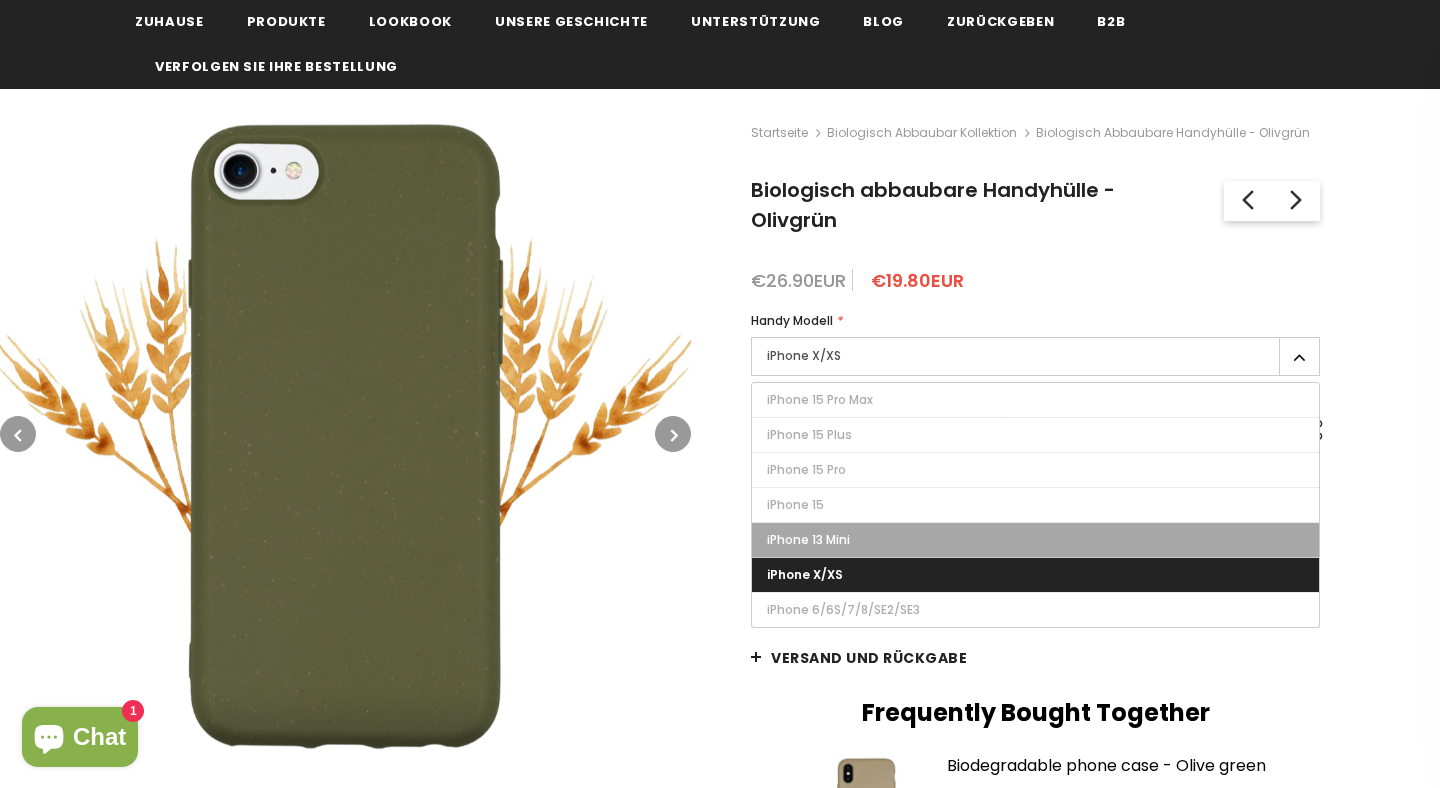 scroll, scrollTop: 0, scrollLeft: 0, axis: both 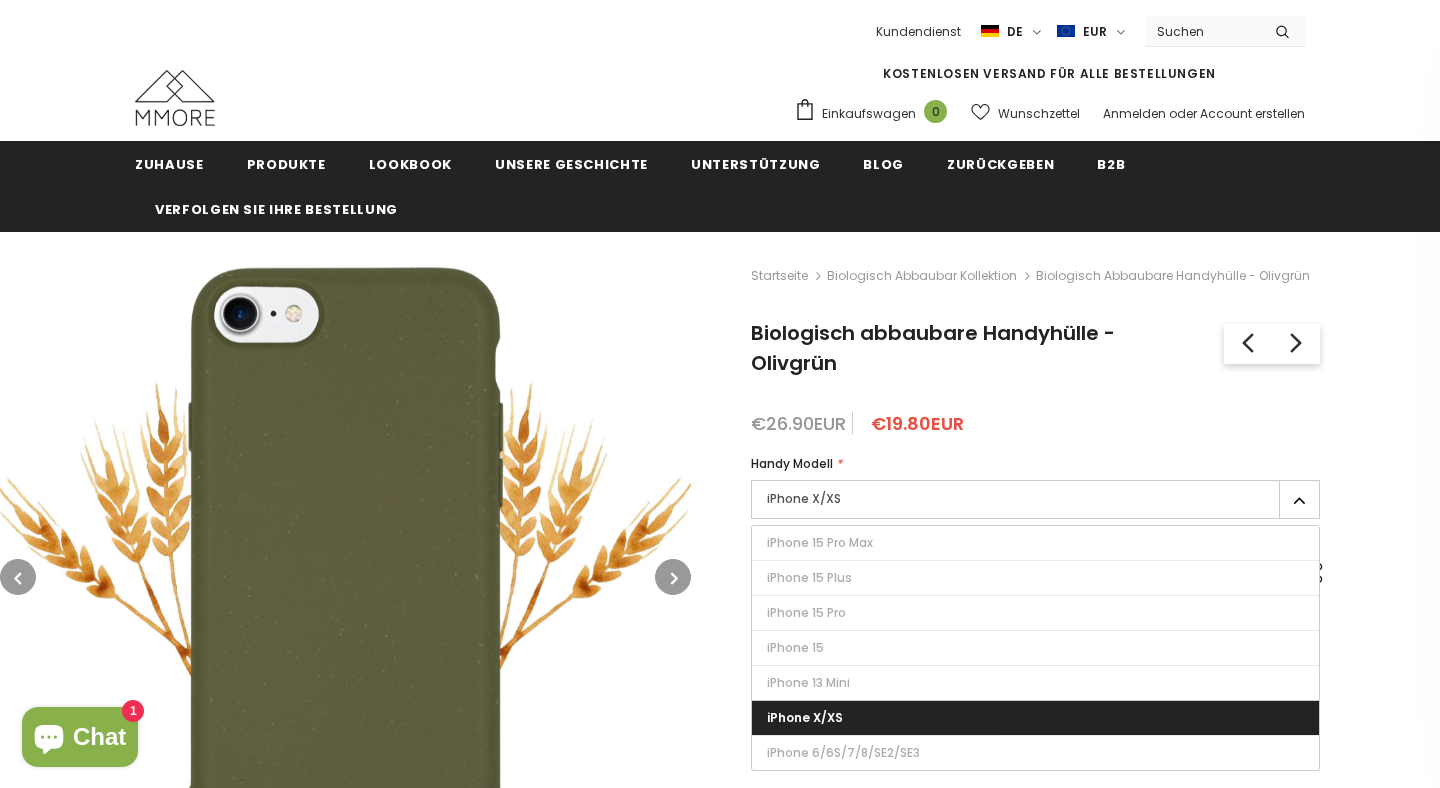 click at bounding box center [345, 577] 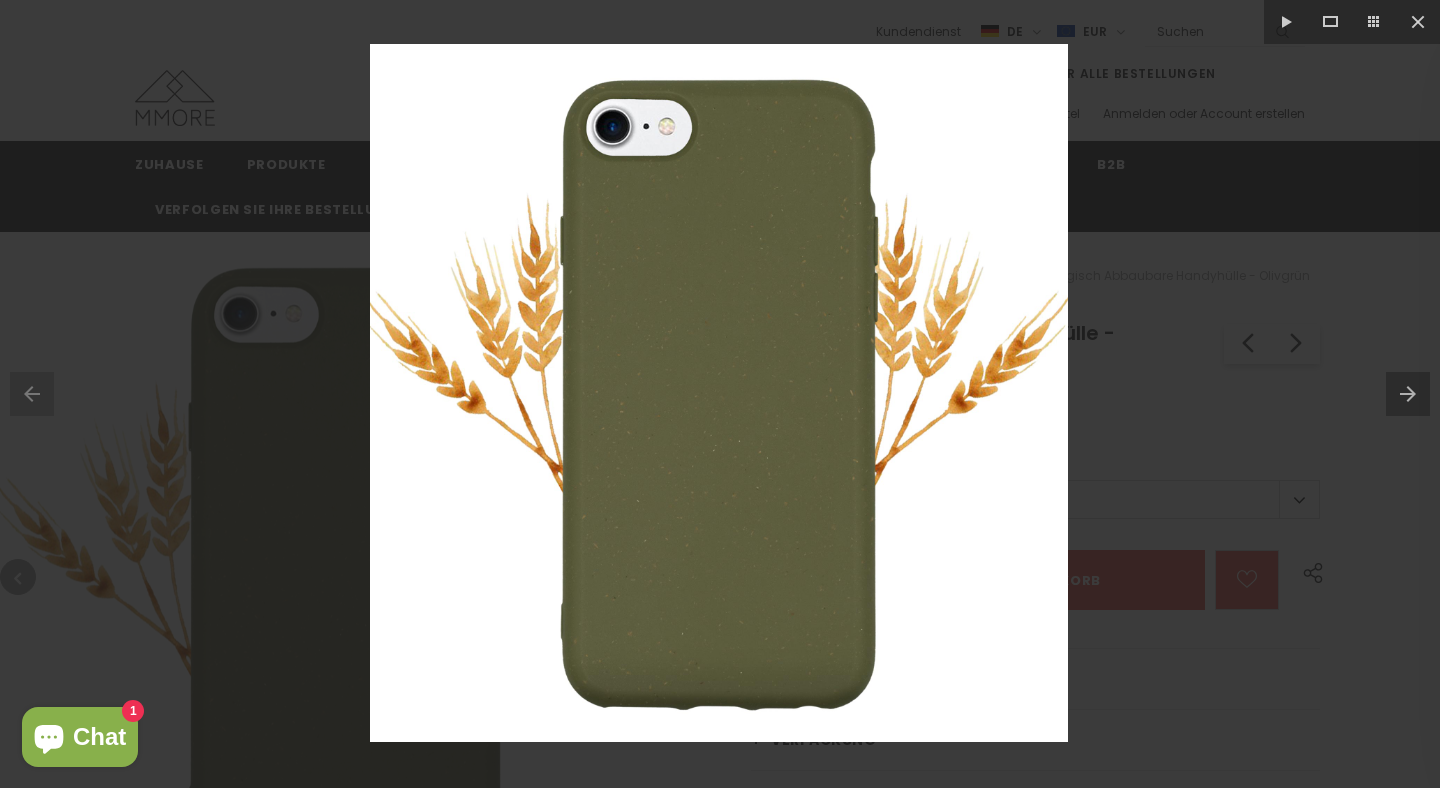 click at bounding box center [720, 394] 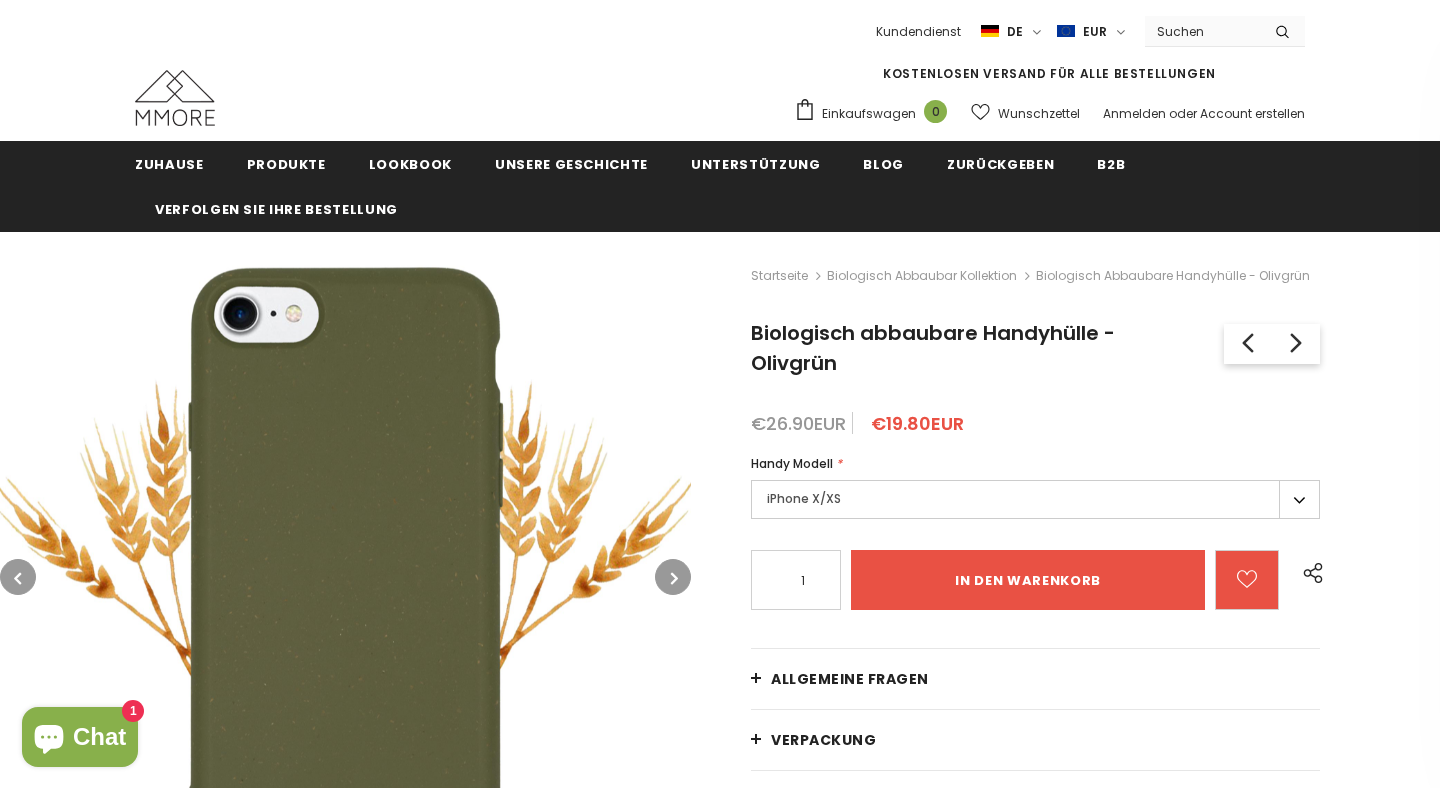 click at bounding box center [175, 98] 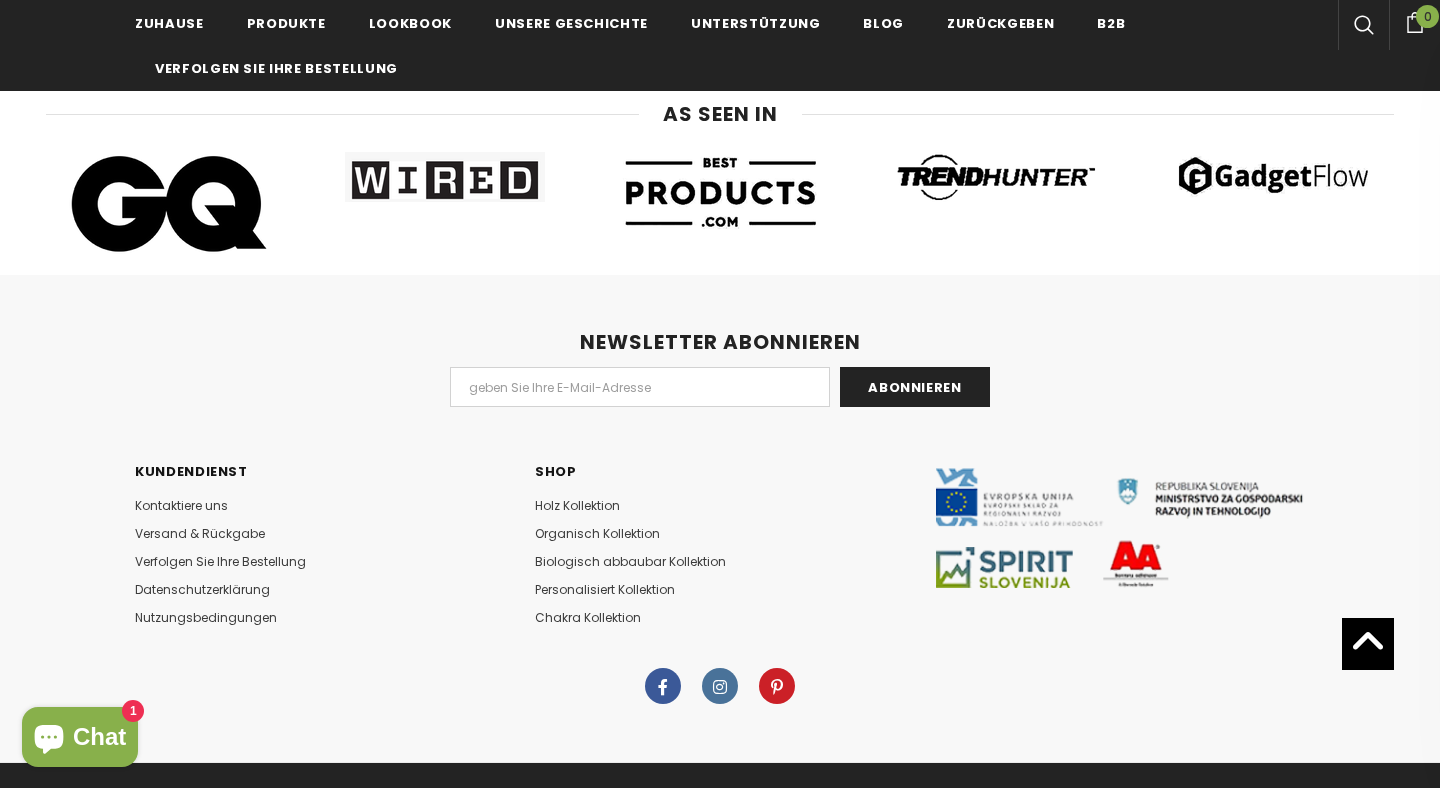 scroll, scrollTop: 10338, scrollLeft: 0, axis: vertical 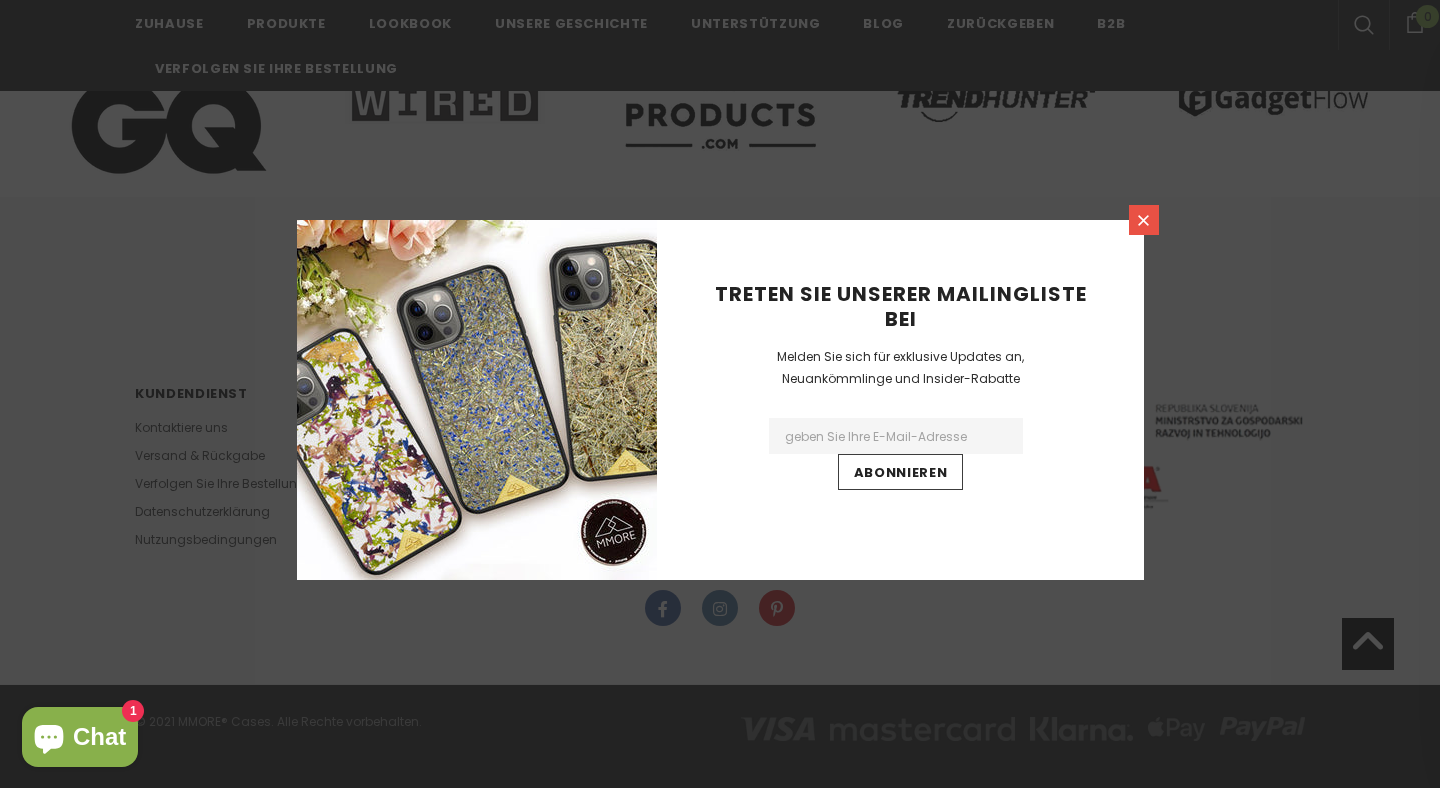 click 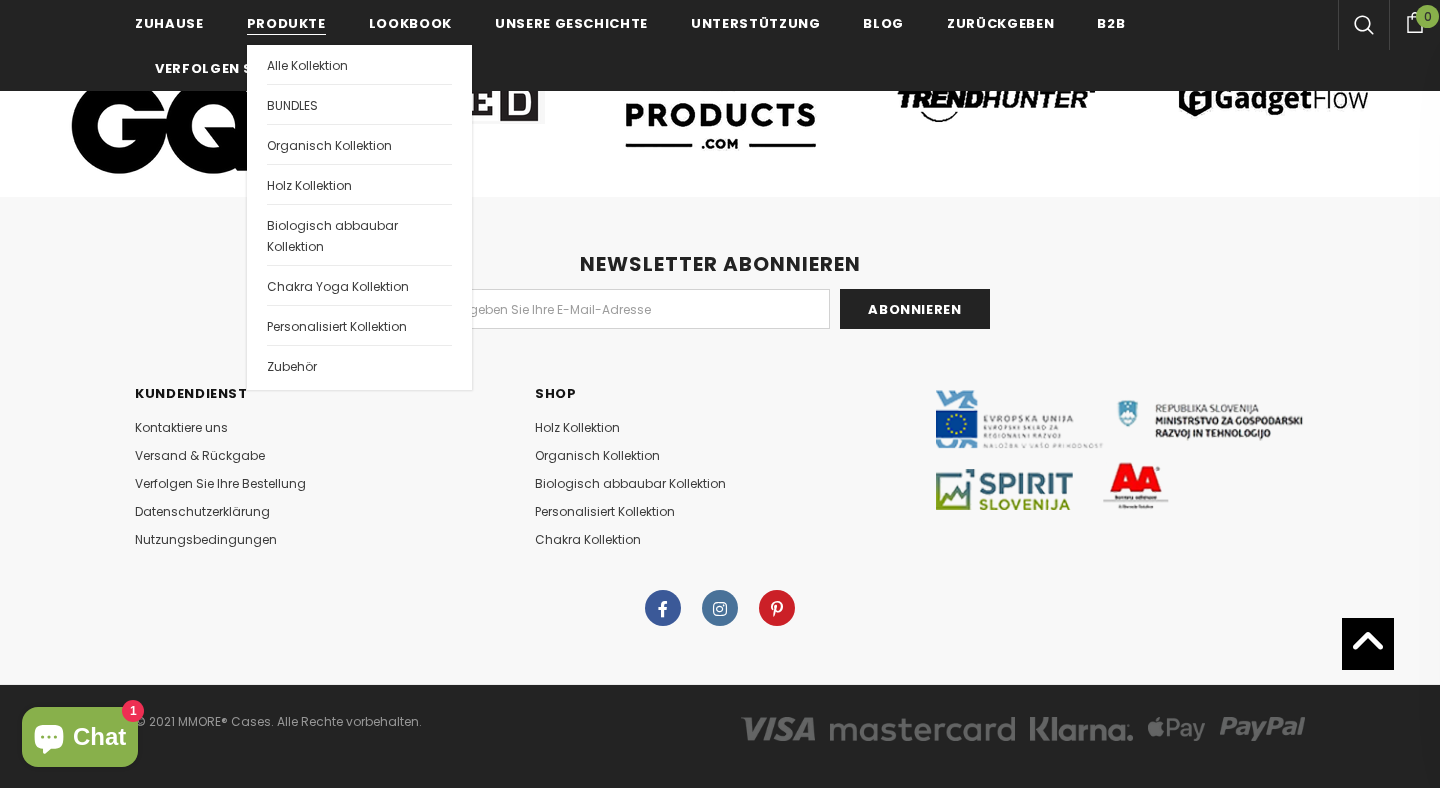 click on "Produkte" at bounding box center (286, 22) 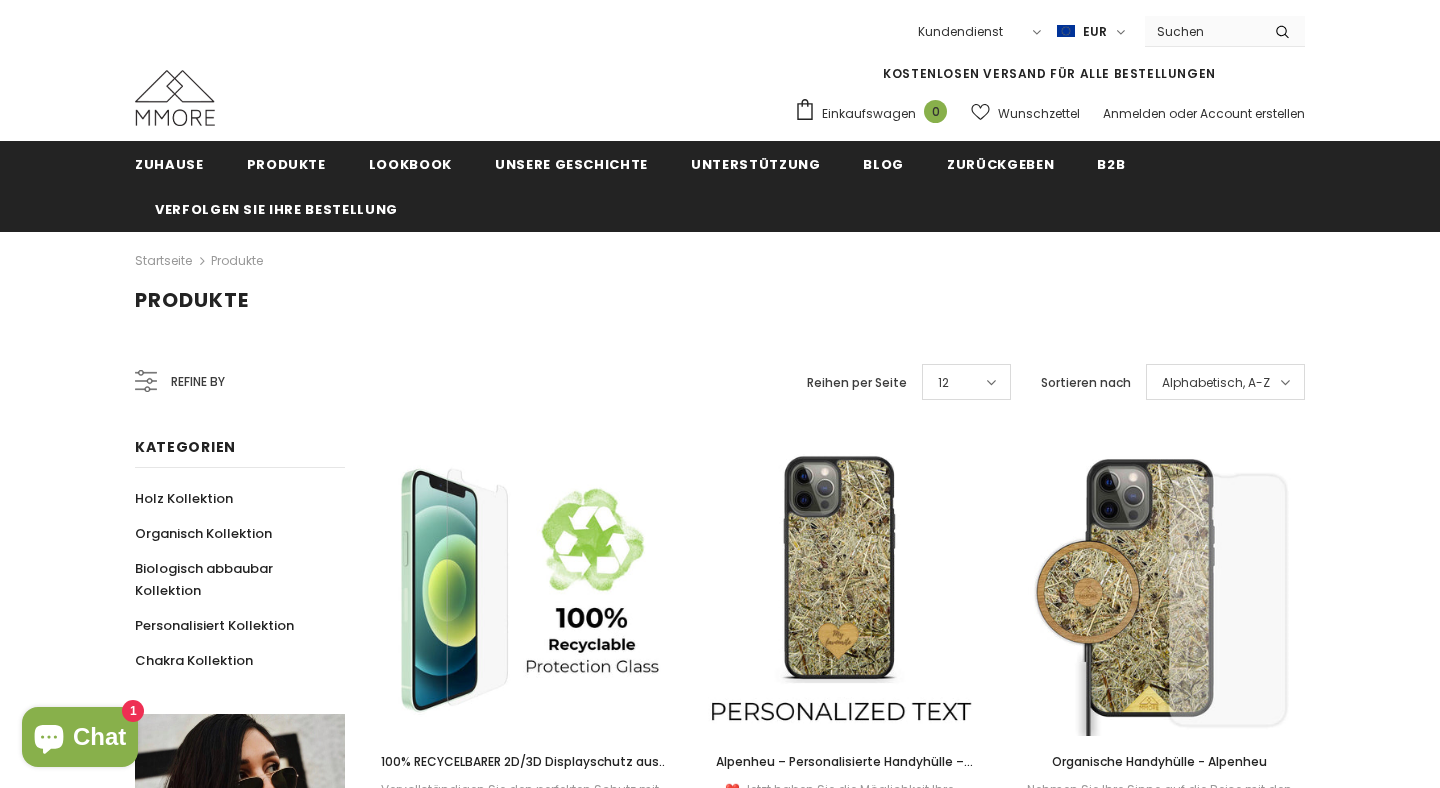 scroll, scrollTop: 0, scrollLeft: 0, axis: both 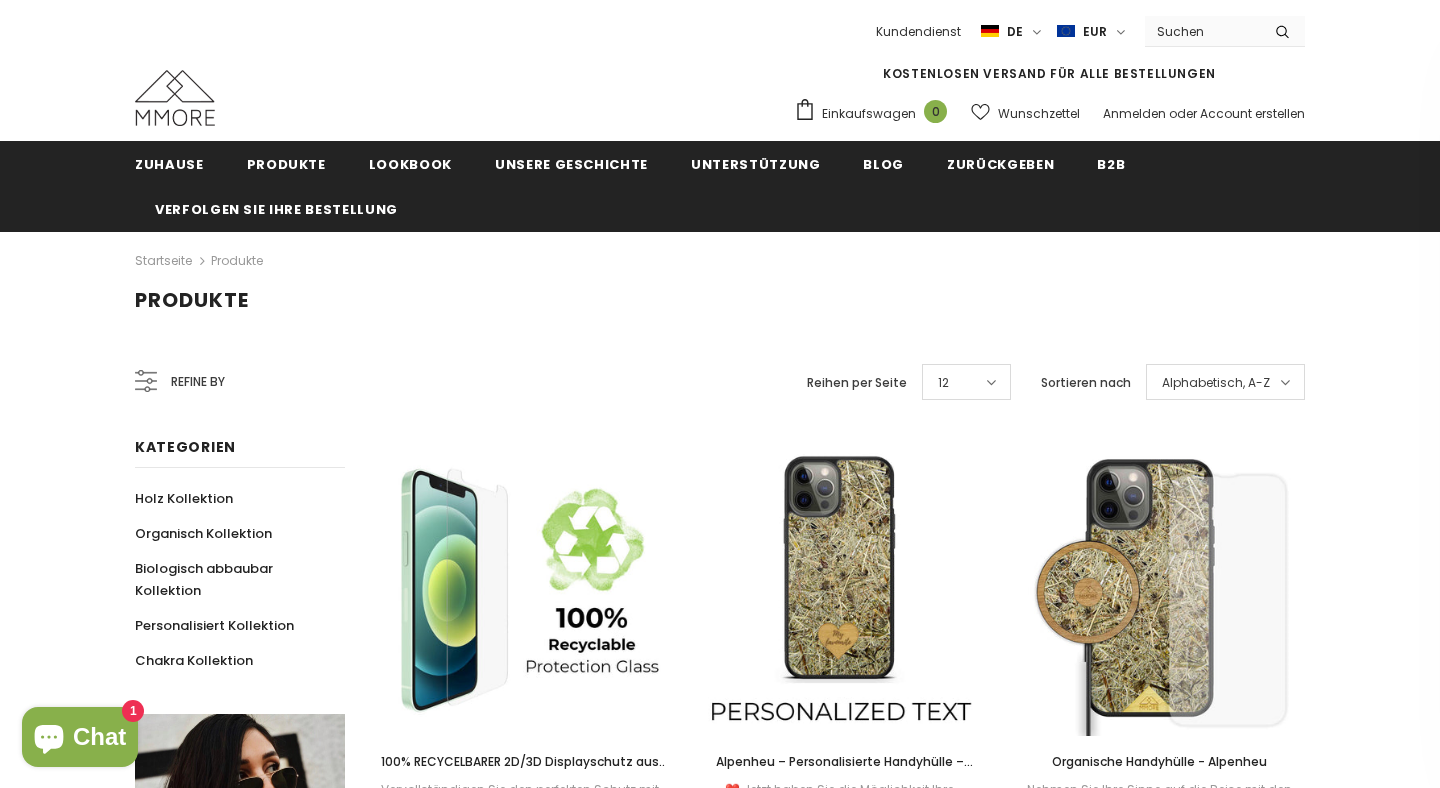 click on "Refine by" at bounding box center (198, 382) 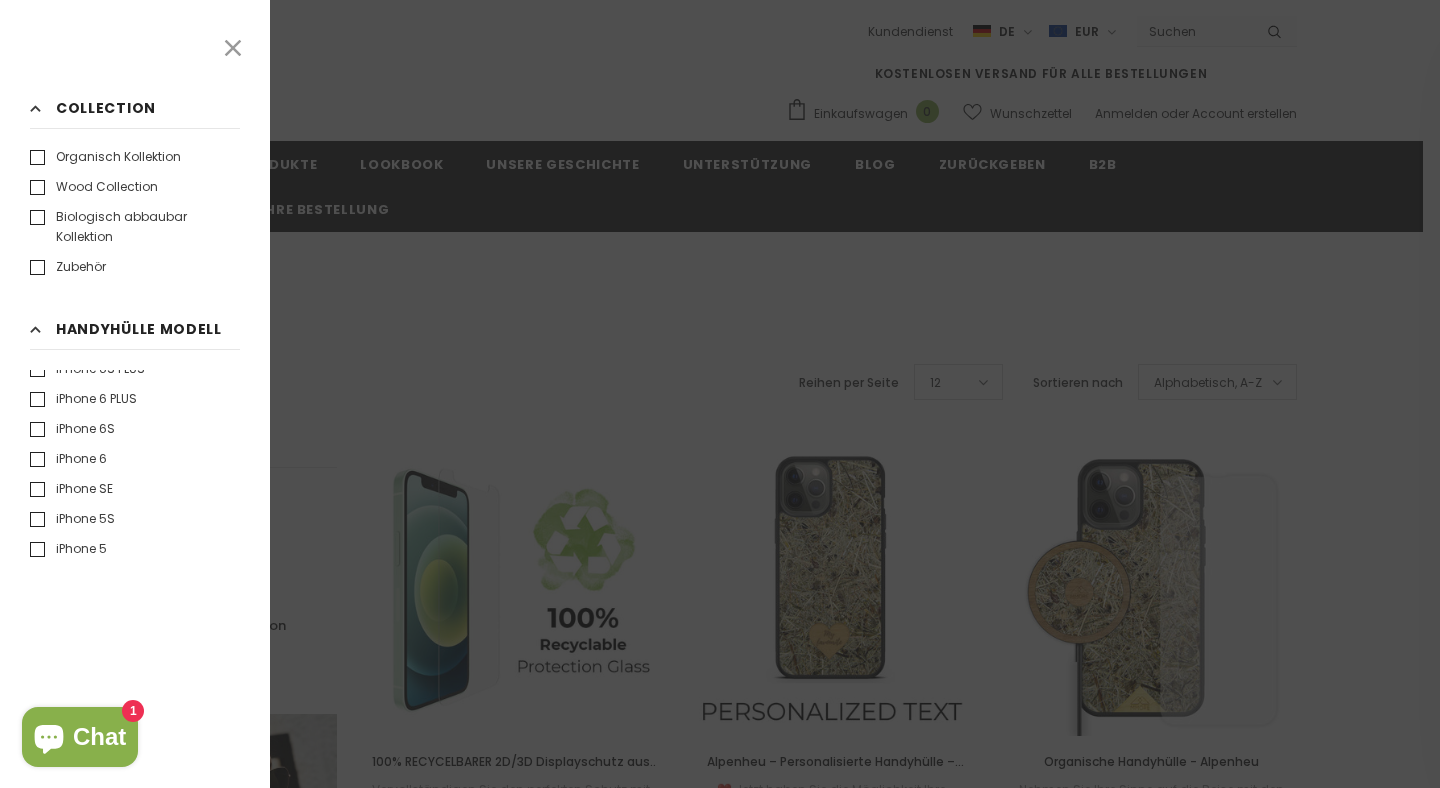 scroll, scrollTop: 1028, scrollLeft: 0, axis: vertical 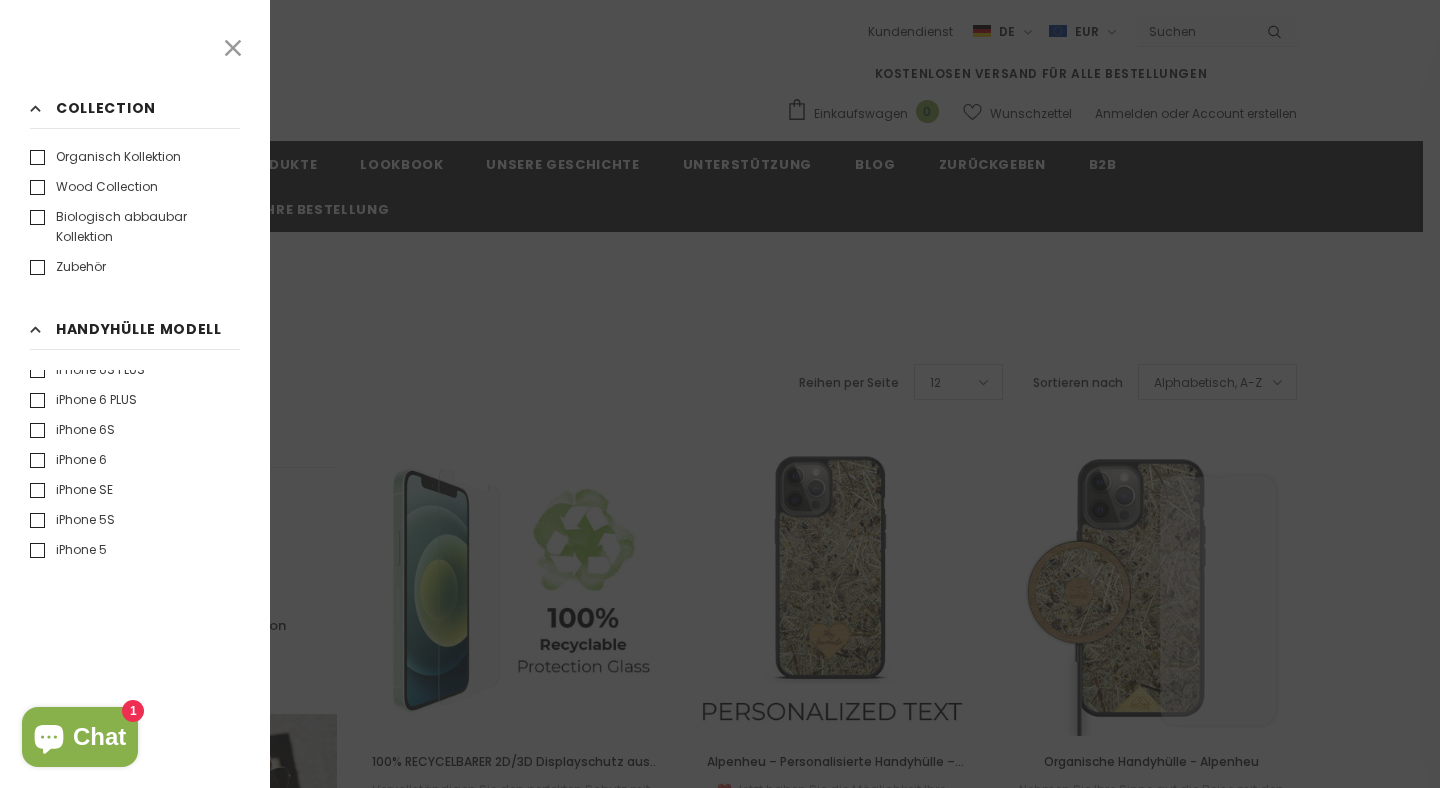 click on "iPhone SE" at bounding box center (71, 490) 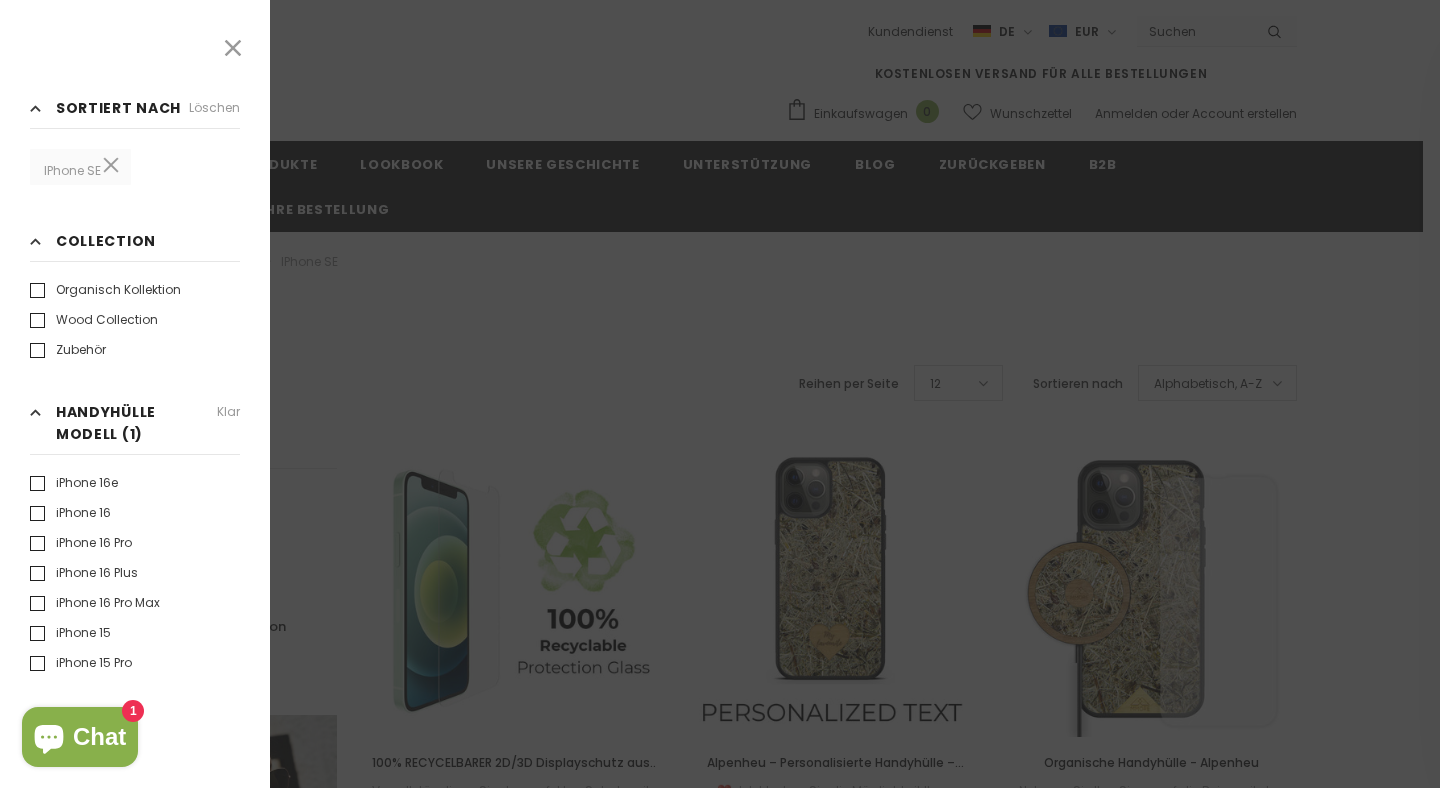 scroll, scrollTop: 6, scrollLeft: 0, axis: vertical 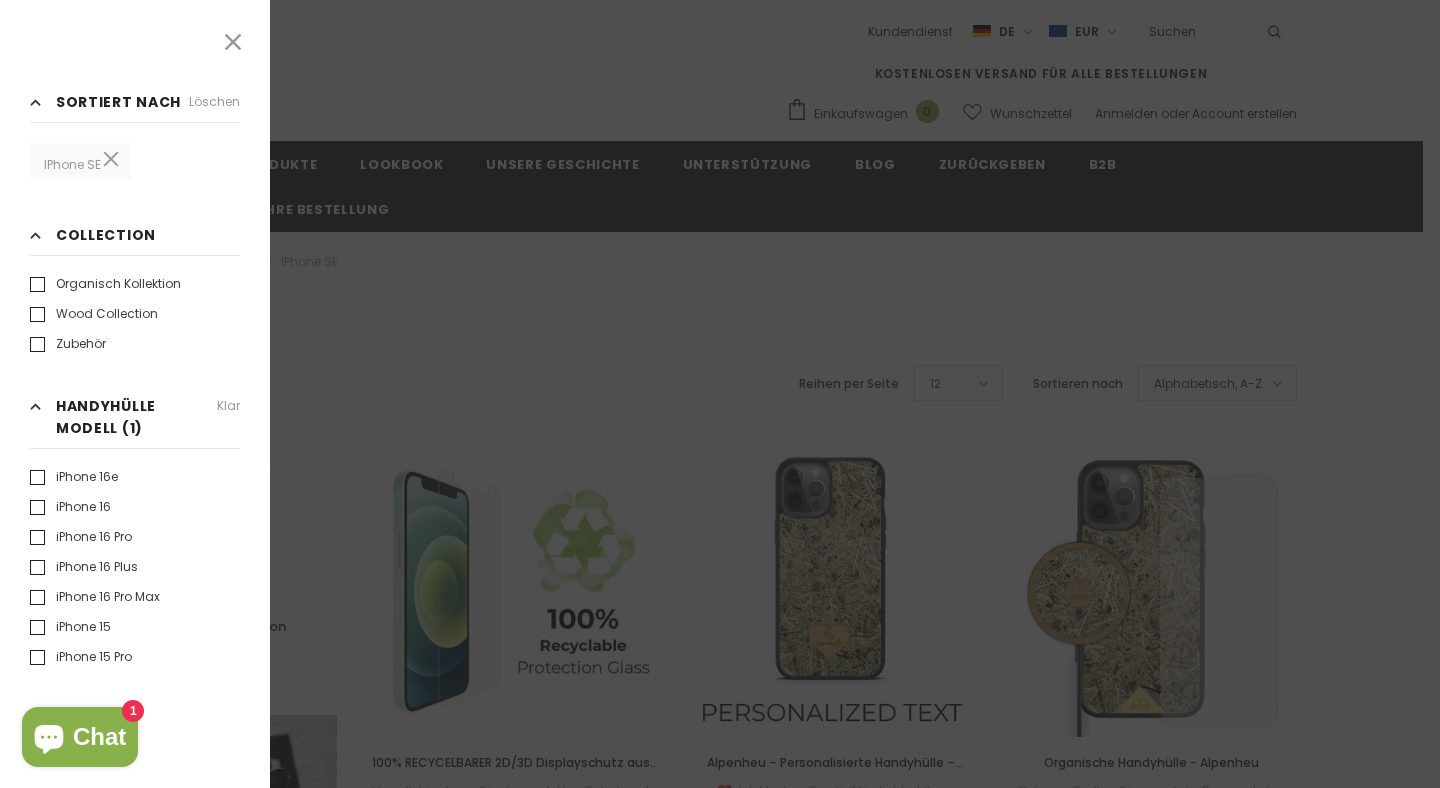 click at bounding box center (720, 394) 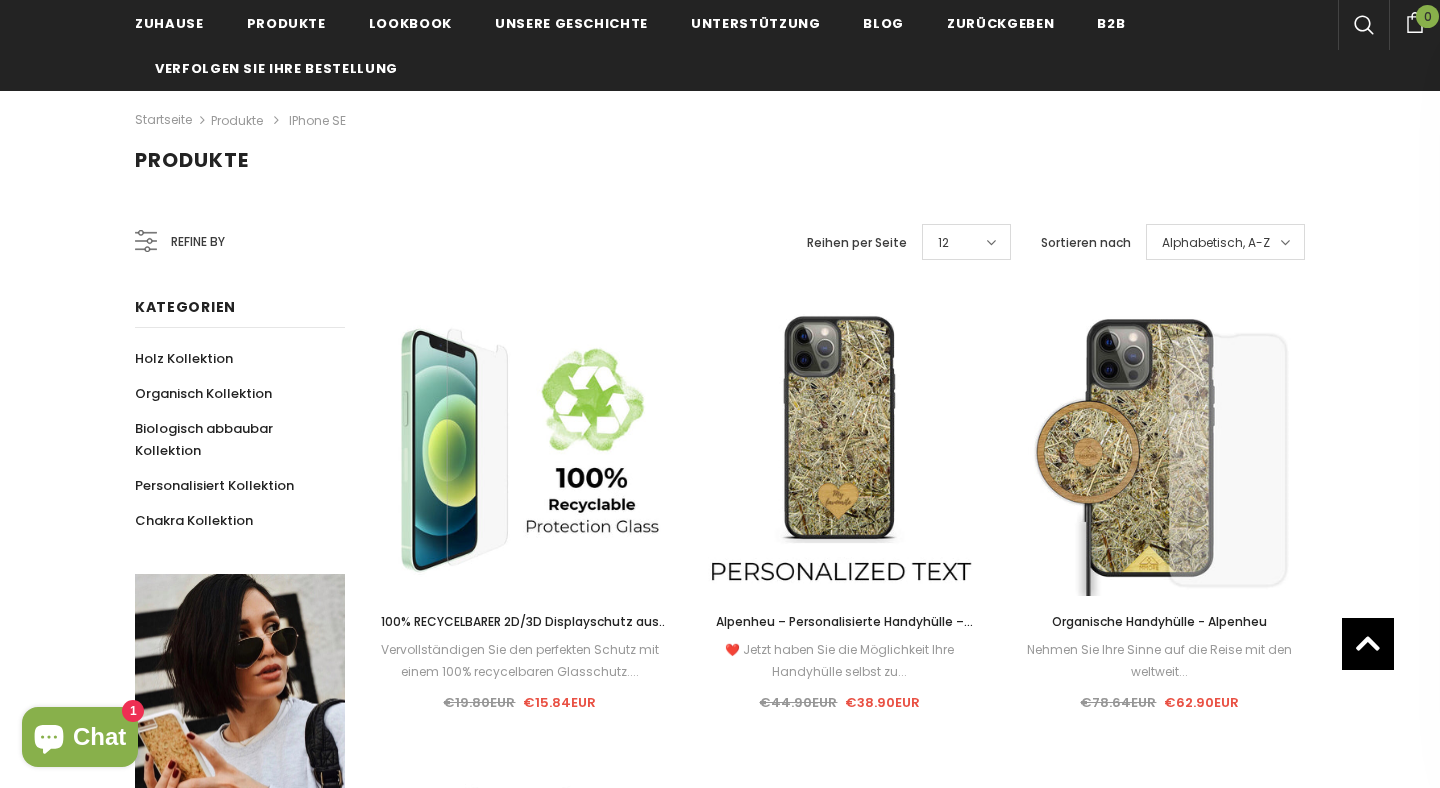 scroll, scrollTop: 0, scrollLeft: 0, axis: both 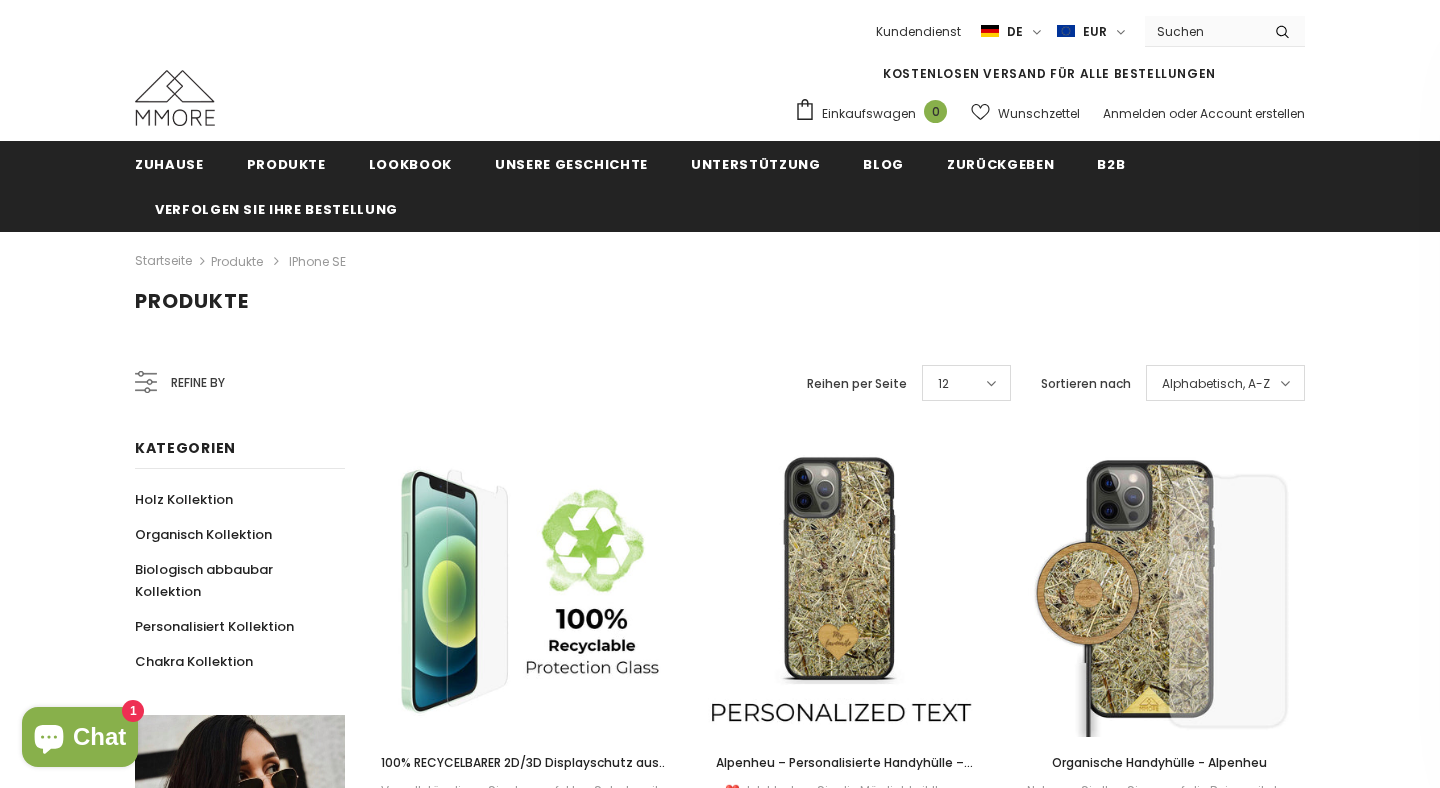 click on "Refine by" at bounding box center [198, 383] 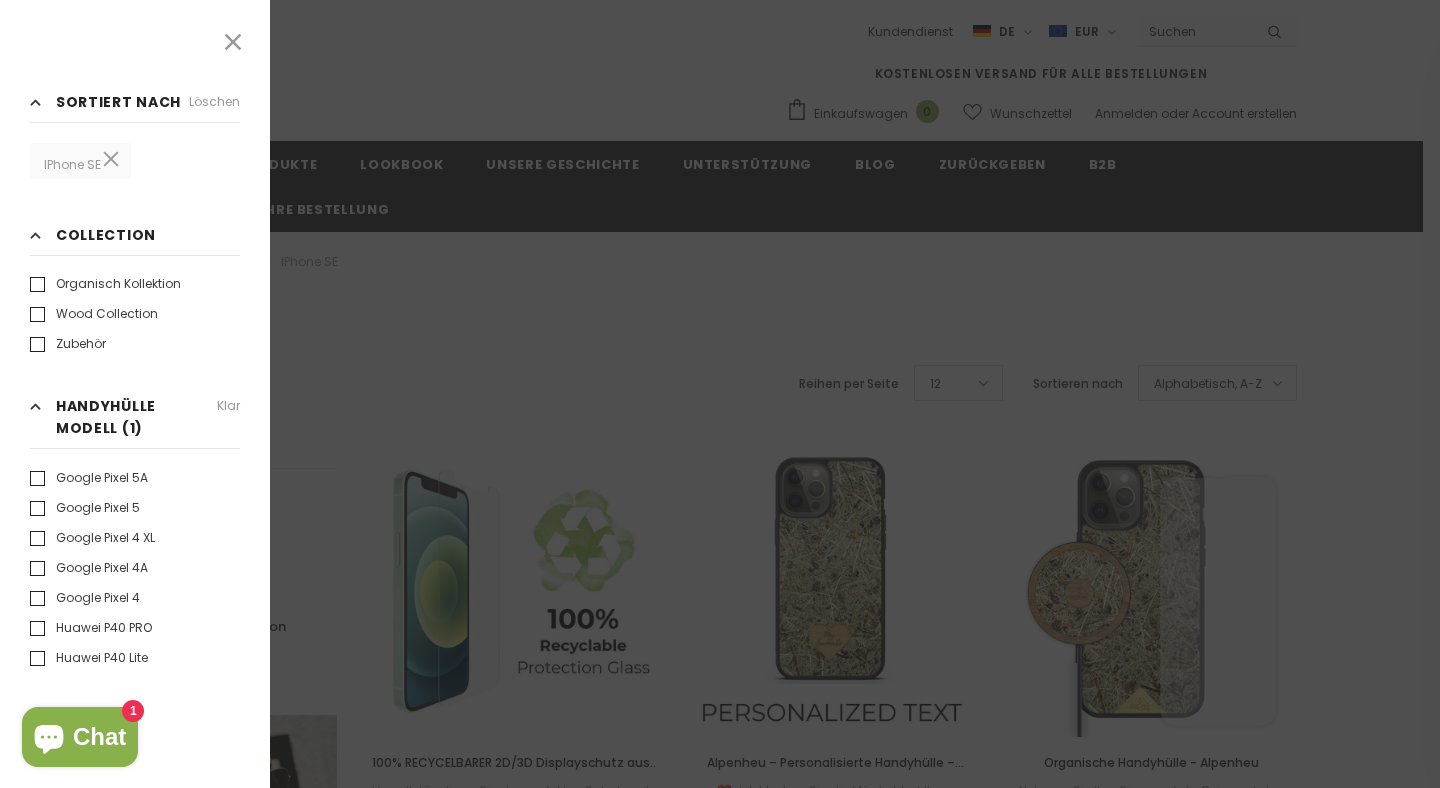 scroll, scrollTop: 2850, scrollLeft: 0, axis: vertical 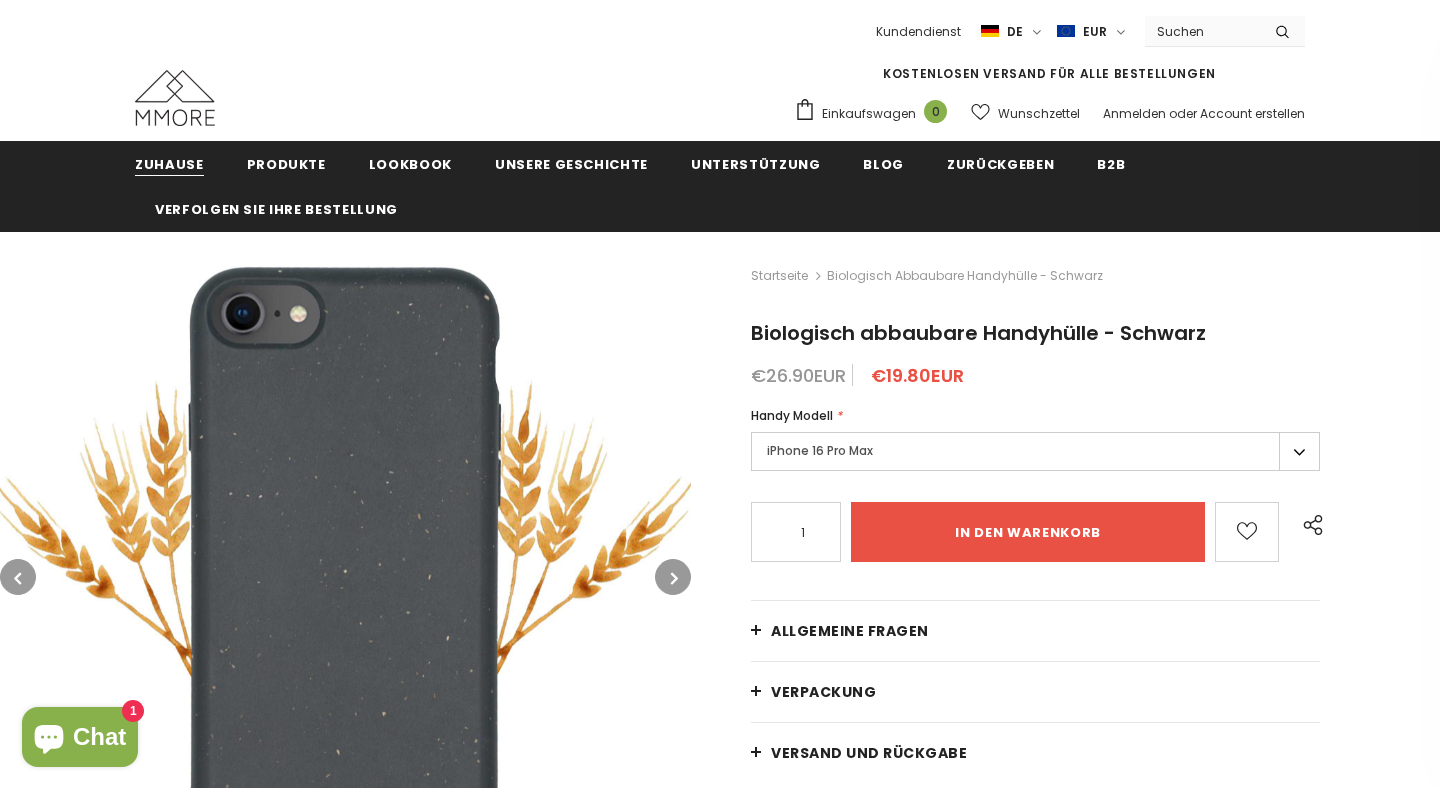 click on "Zuhause" at bounding box center [169, 164] 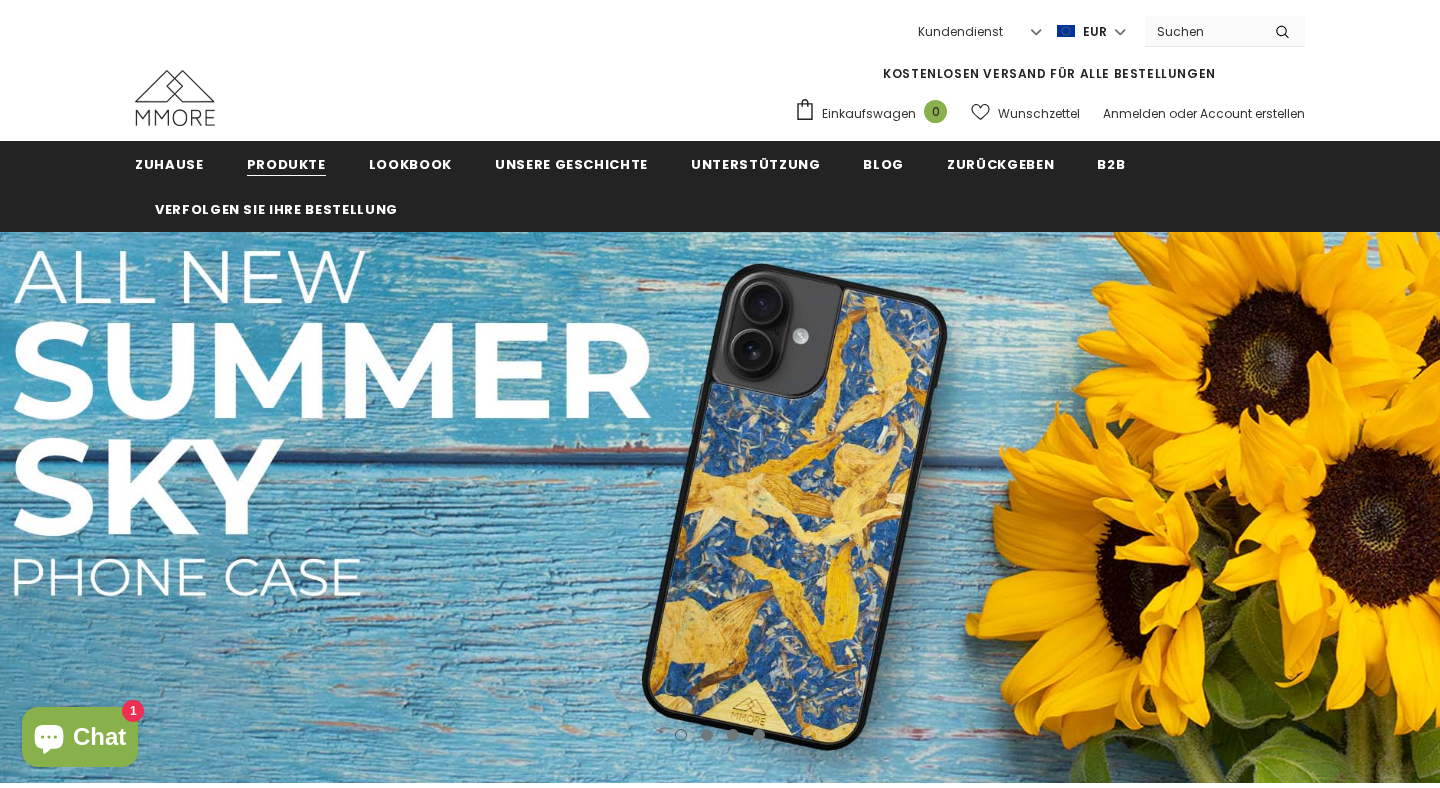 scroll, scrollTop: 0, scrollLeft: 0, axis: both 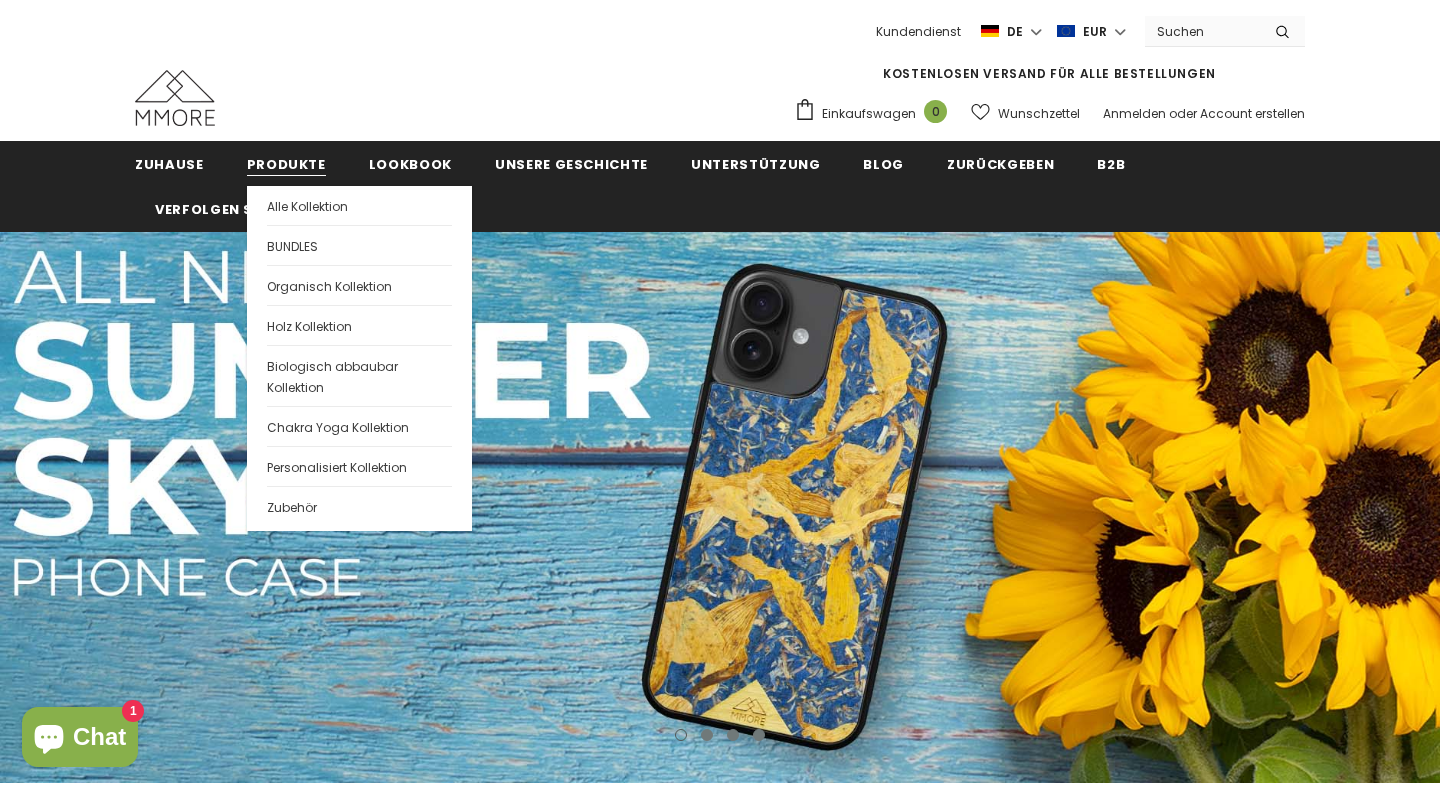 click on "Produkte" at bounding box center (286, 164) 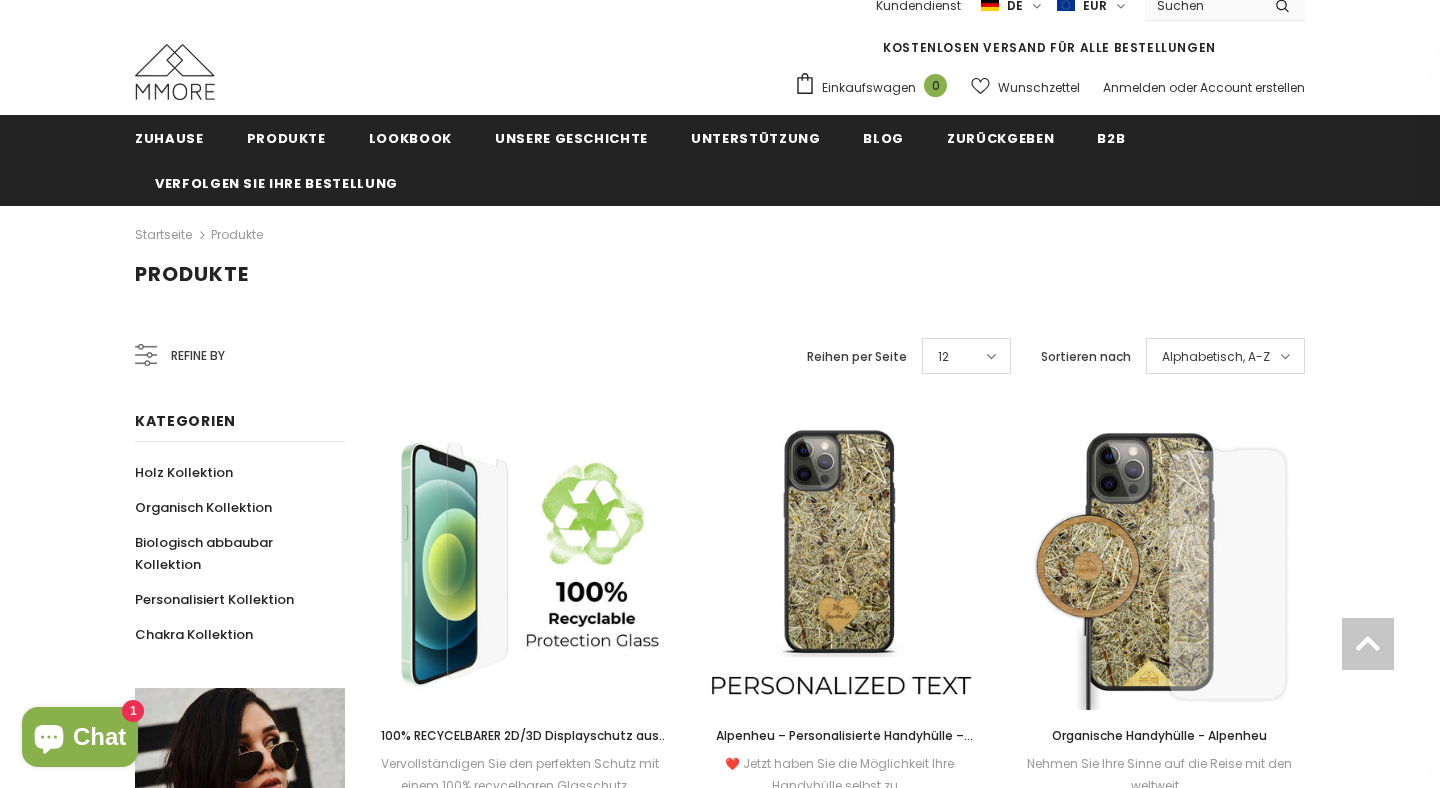 scroll, scrollTop: 0, scrollLeft: 0, axis: both 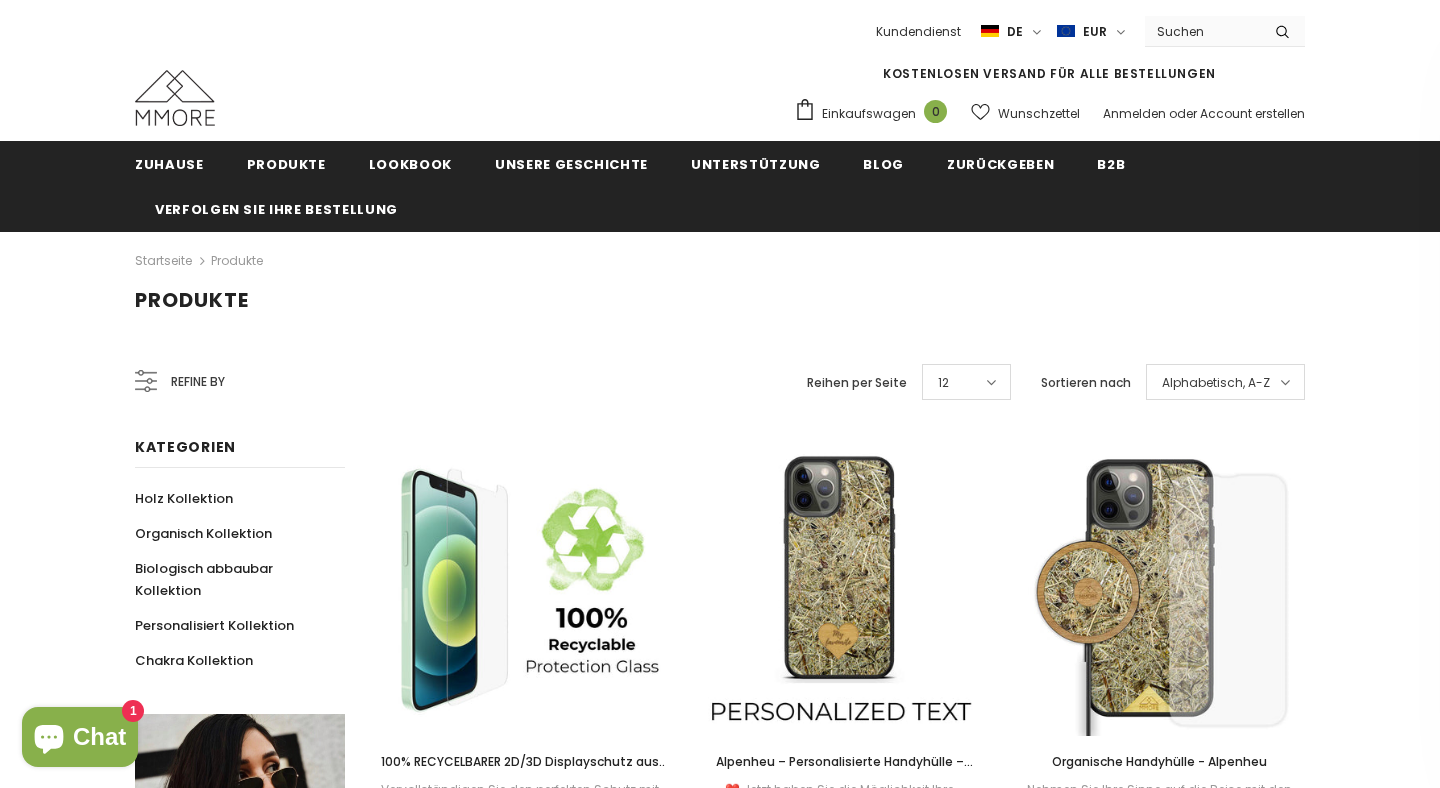 click on "Refine by" at bounding box center [198, 382] 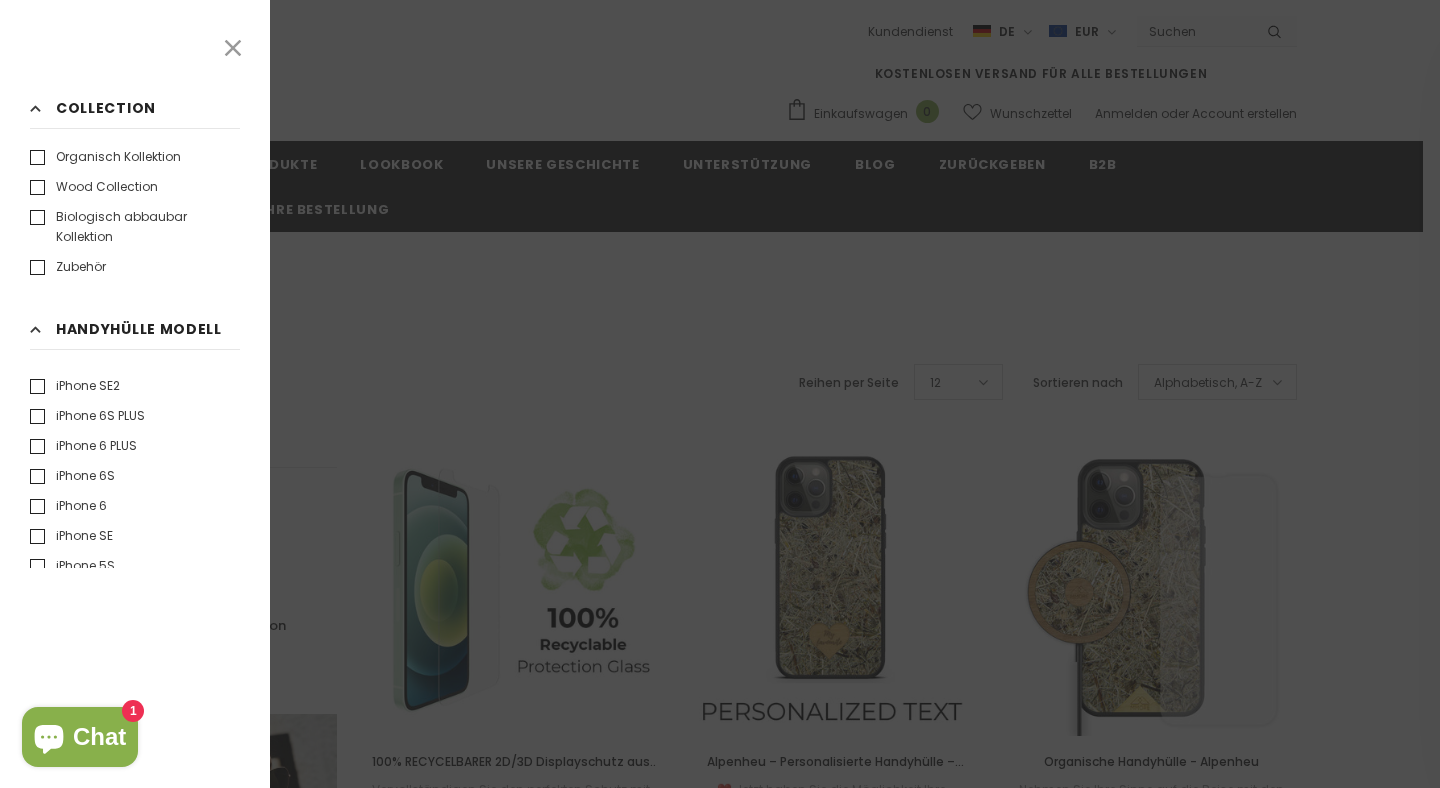 scroll, scrollTop: 984, scrollLeft: 0, axis: vertical 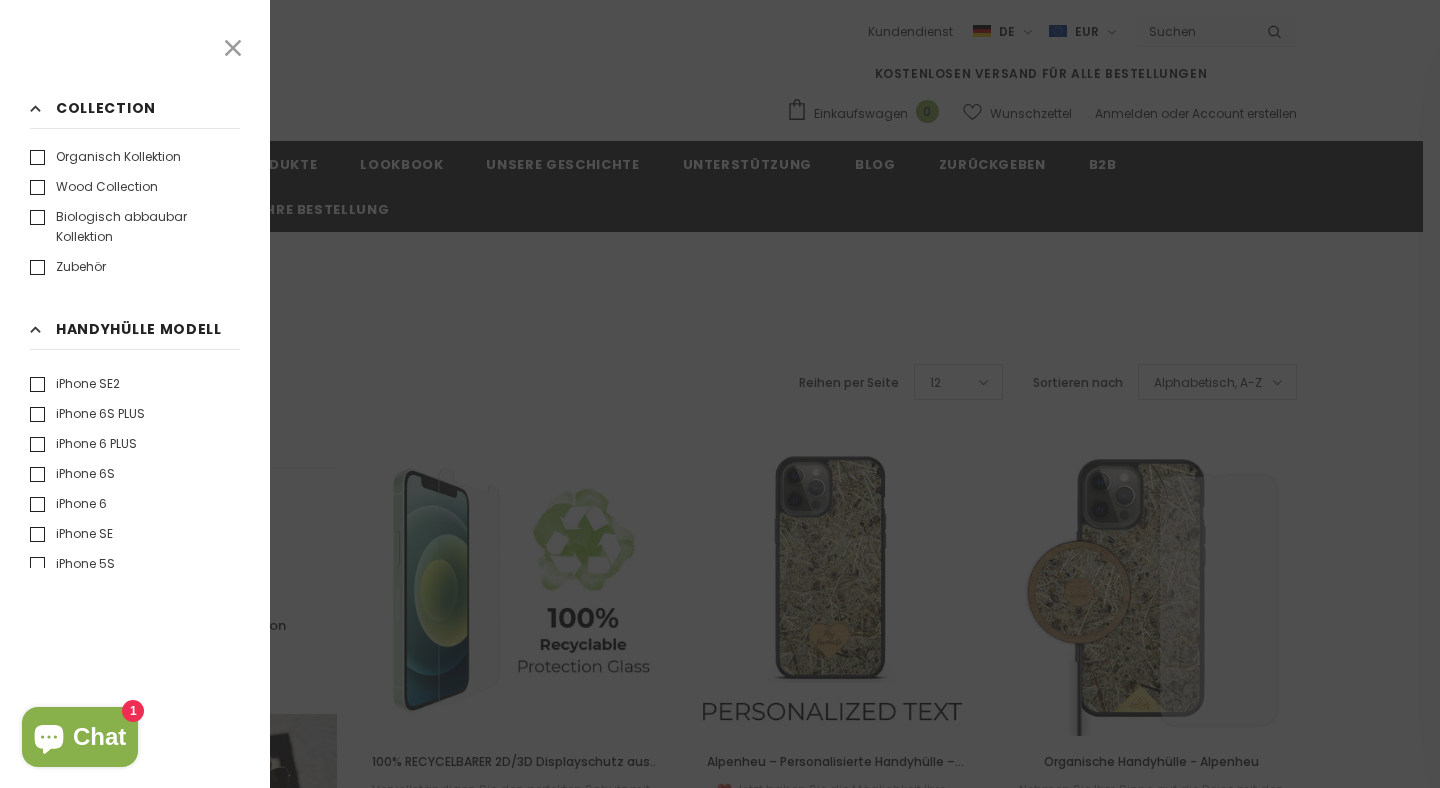 click on "iPhone SE" at bounding box center [71, 534] 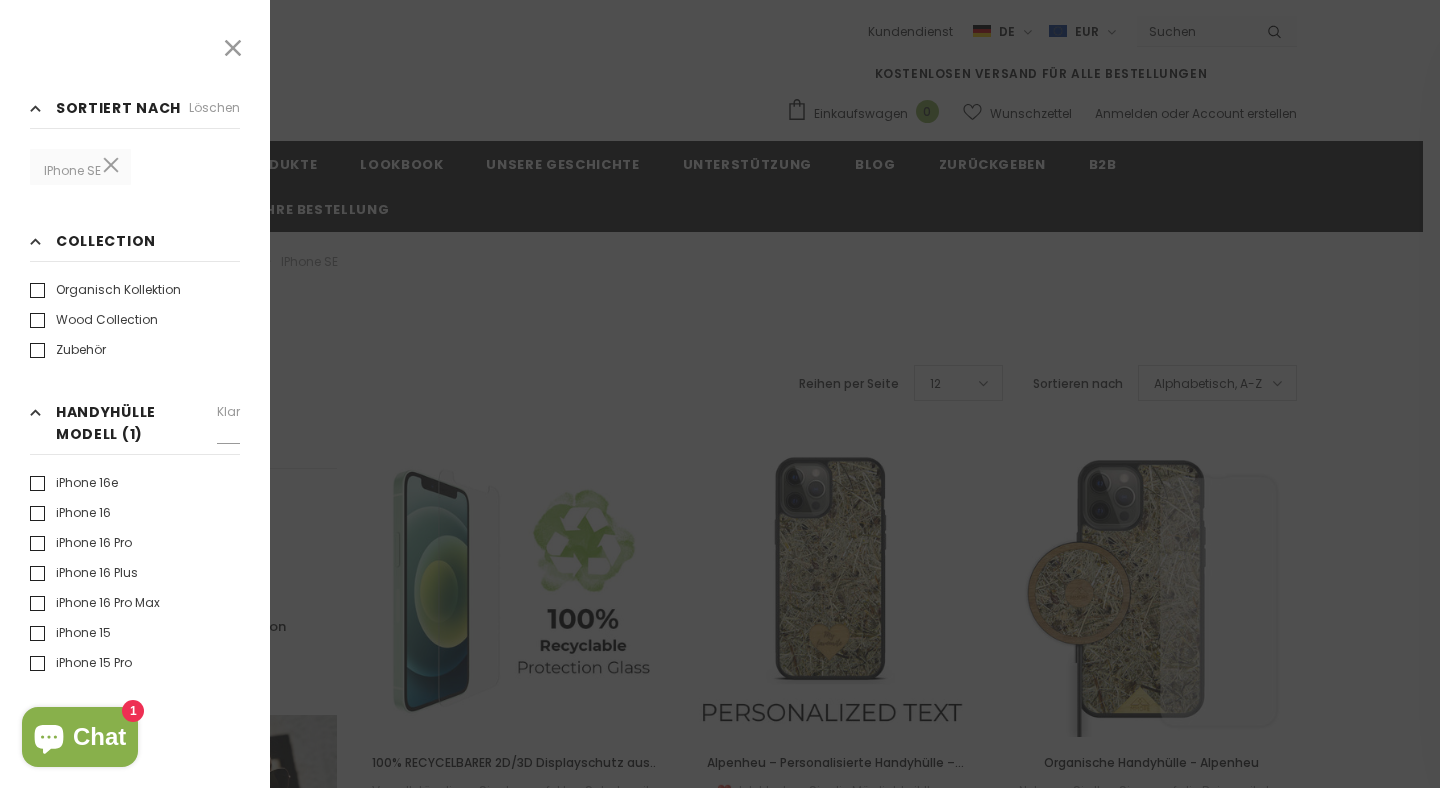 scroll, scrollTop: 6, scrollLeft: 0, axis: vertical 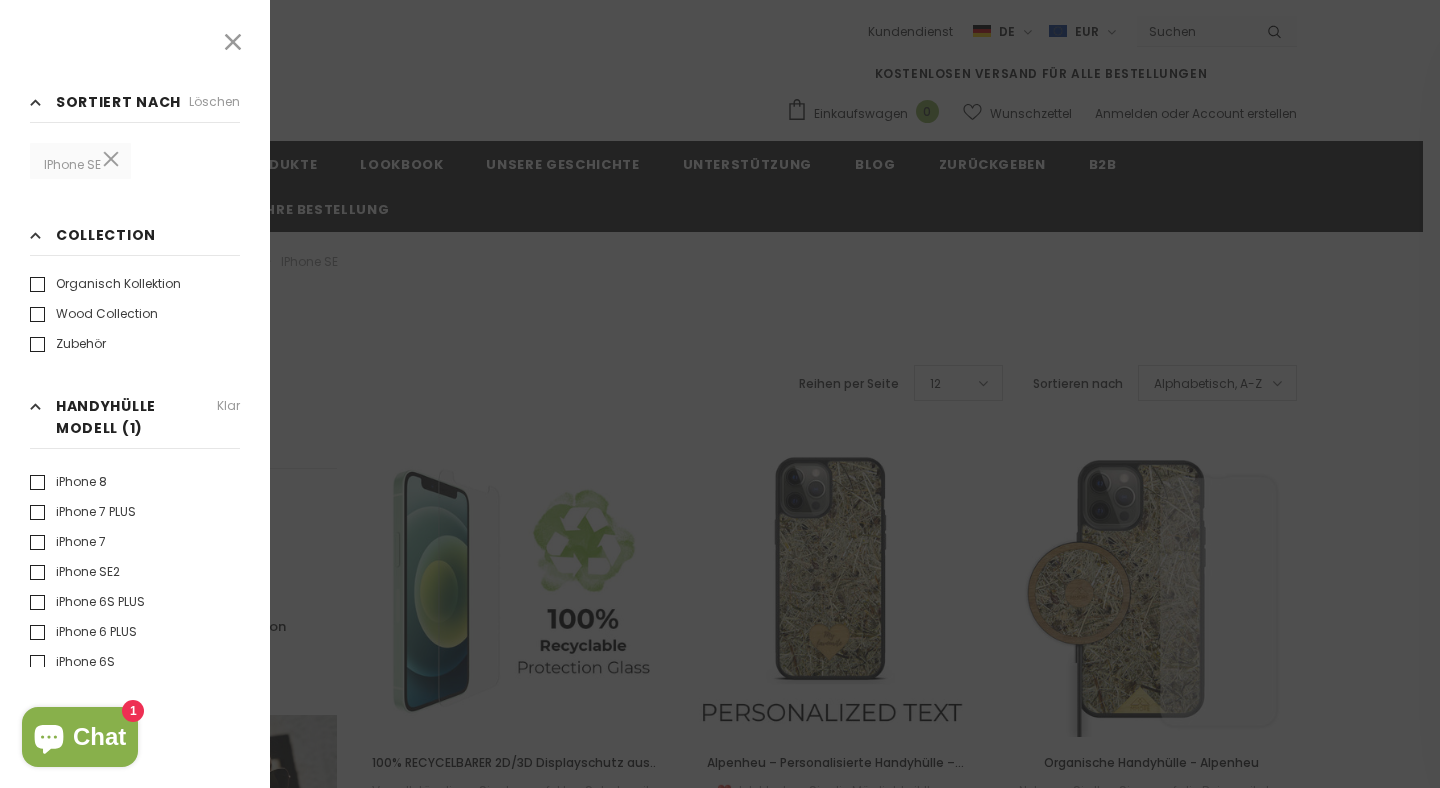 click at bounding box center [720, 394] 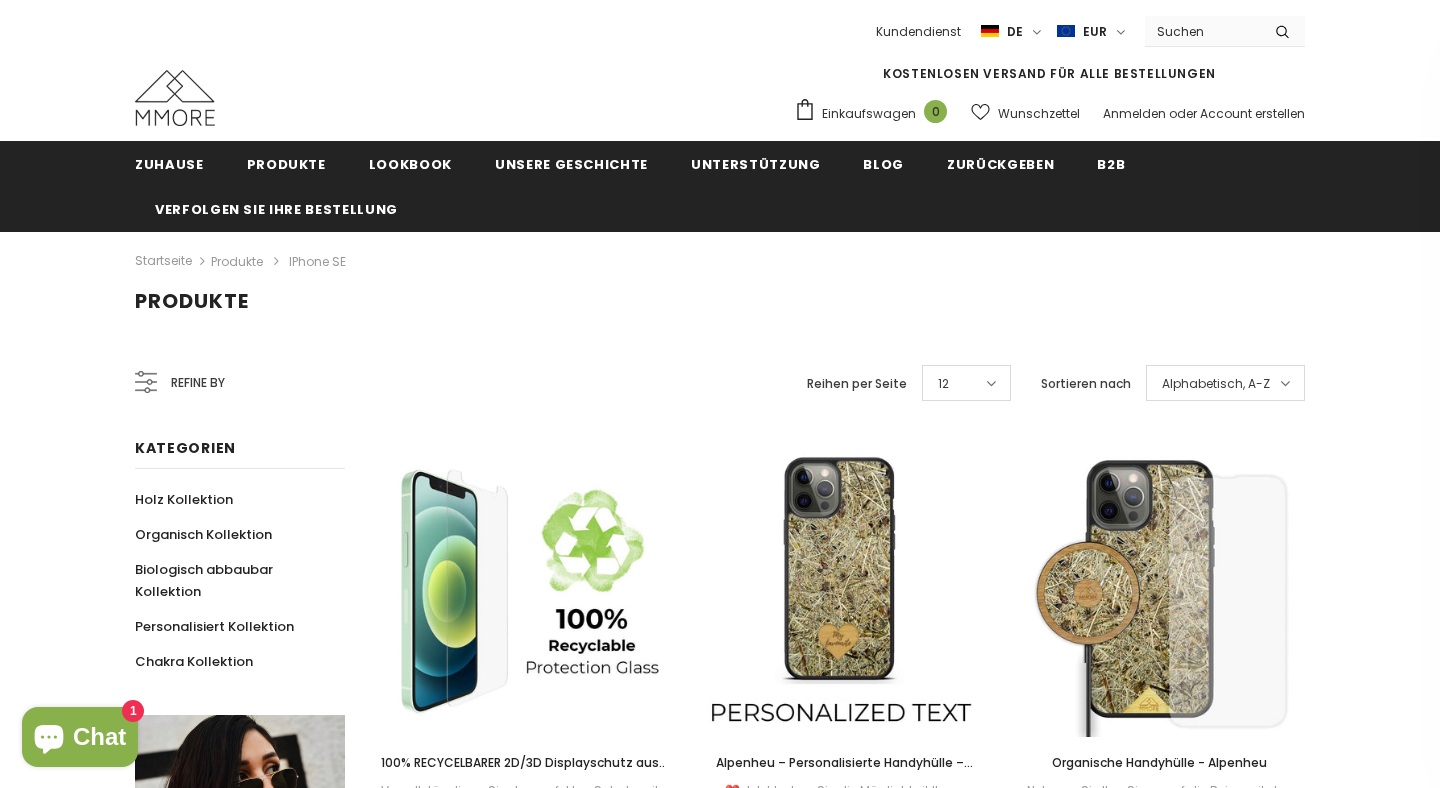 click on "Alphabetisch, A-Z" at bounding box center (1216, 384) 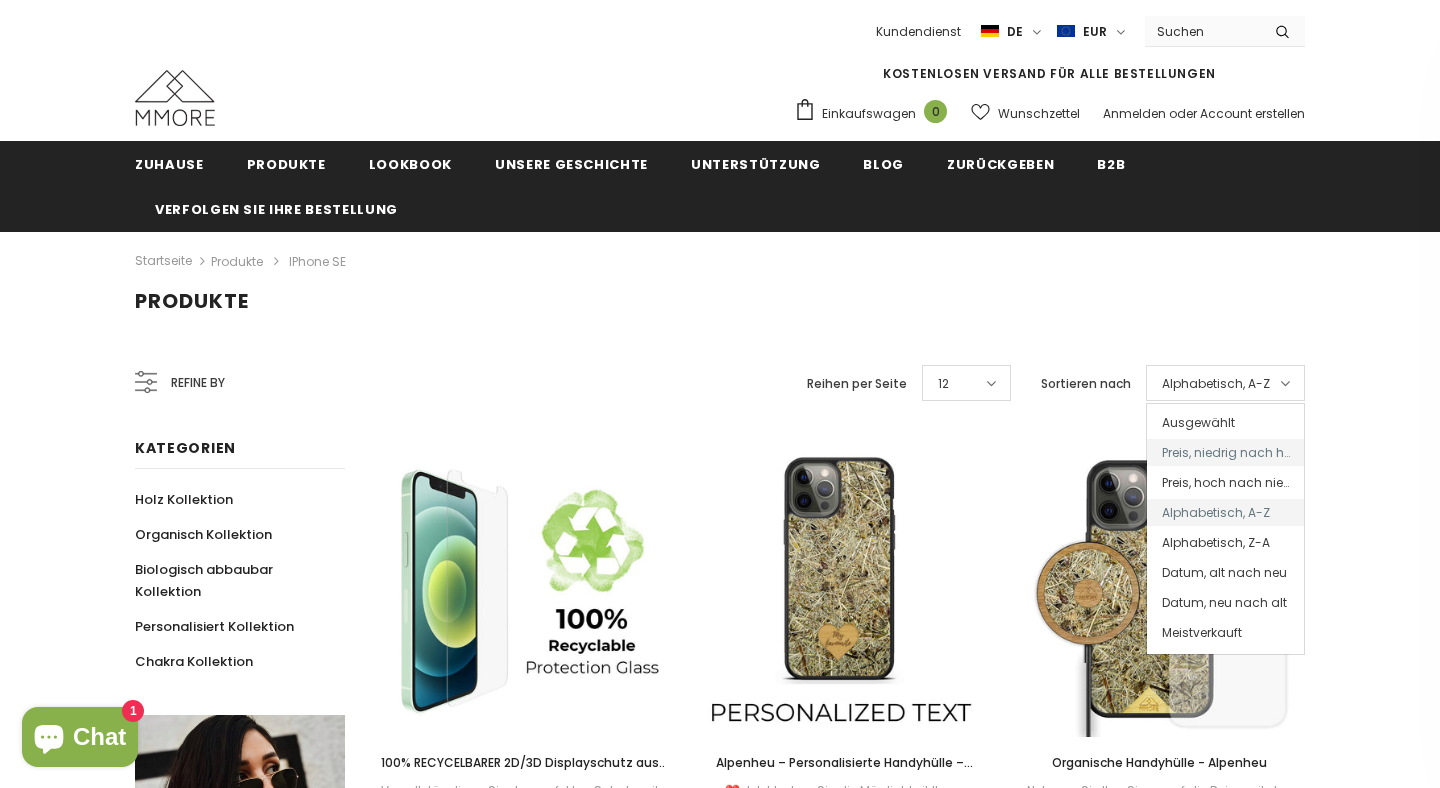 click on "Preis, niedrig nach hoch" at bounding box center [1225, 452] 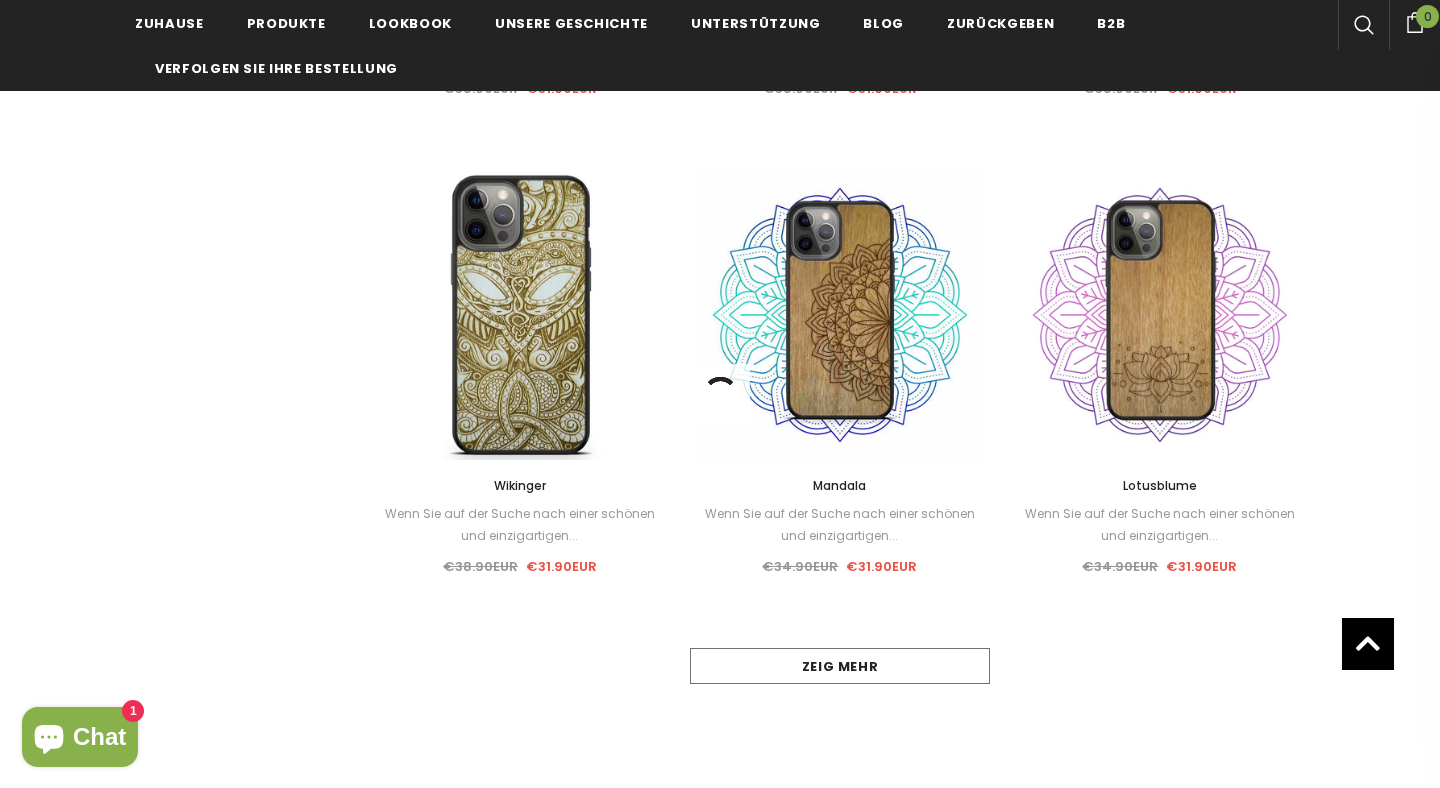 scroll, scrollTop: 1715, scrollLeft: 0, axis: vertical 